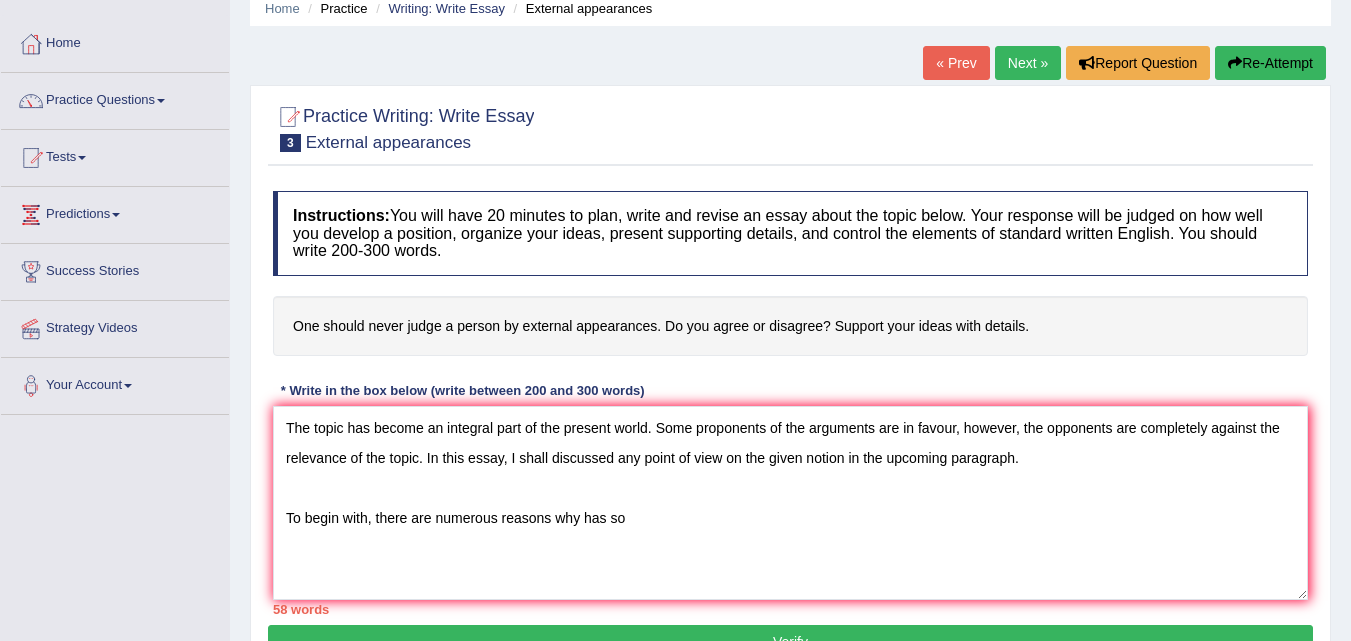 scroll, scrollTop: 0, scrollLeft: 0, axis: both 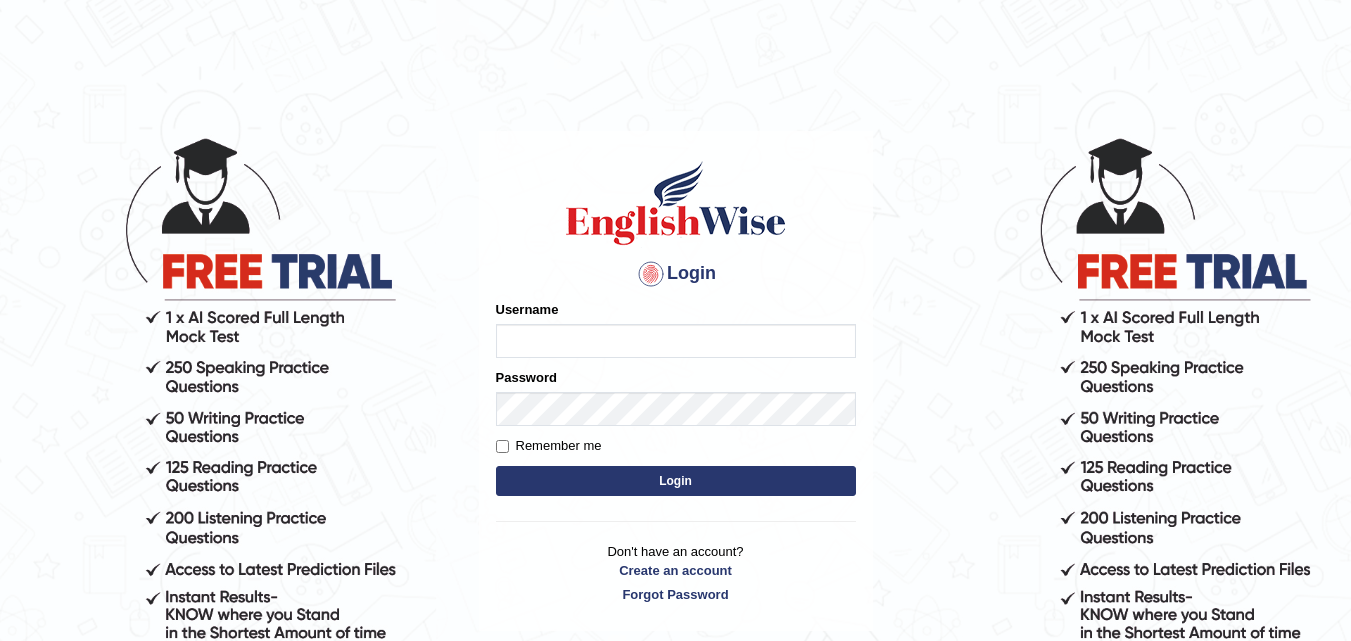 type on "khushbuben" 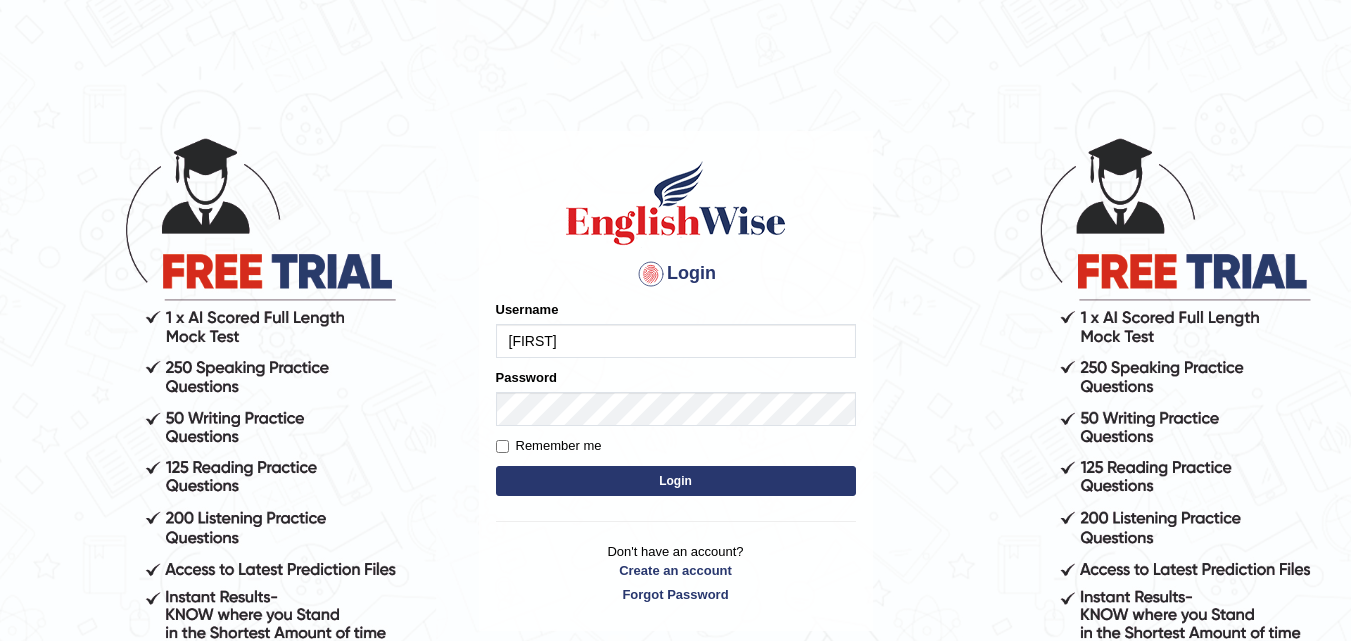 click on "Login" at bounding box center (676, 481) 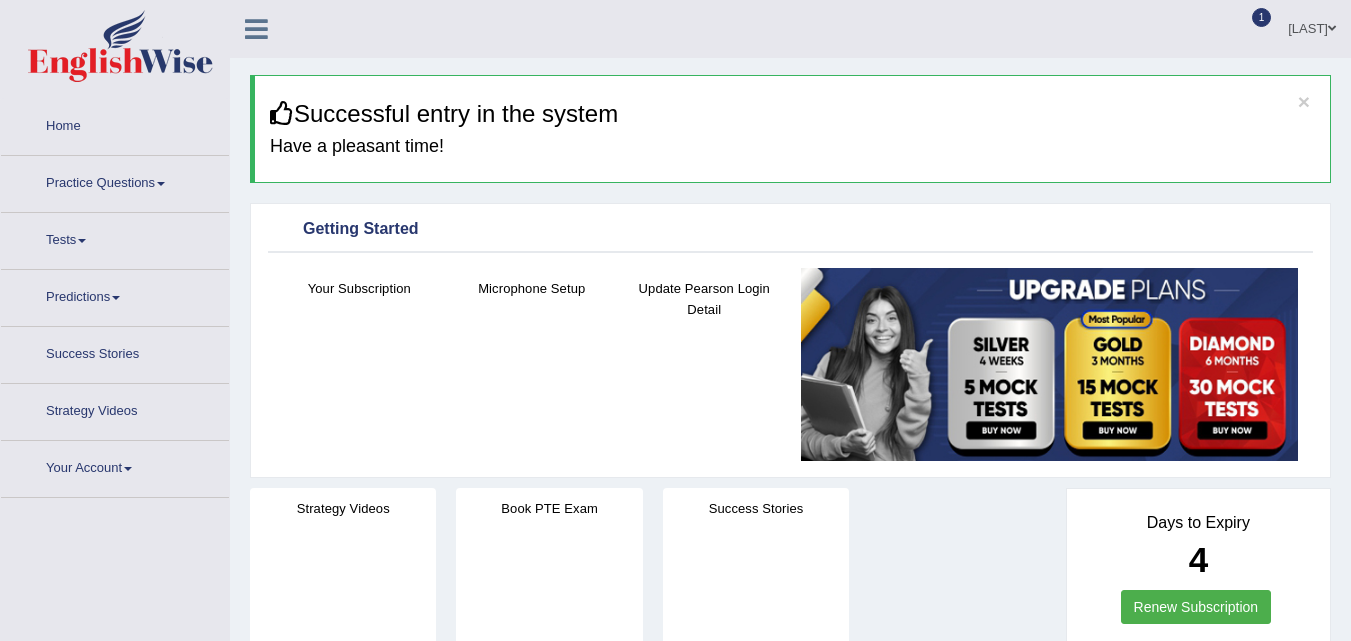 scroll, scrollTop: 0, scrollLeft: 0, axis: both 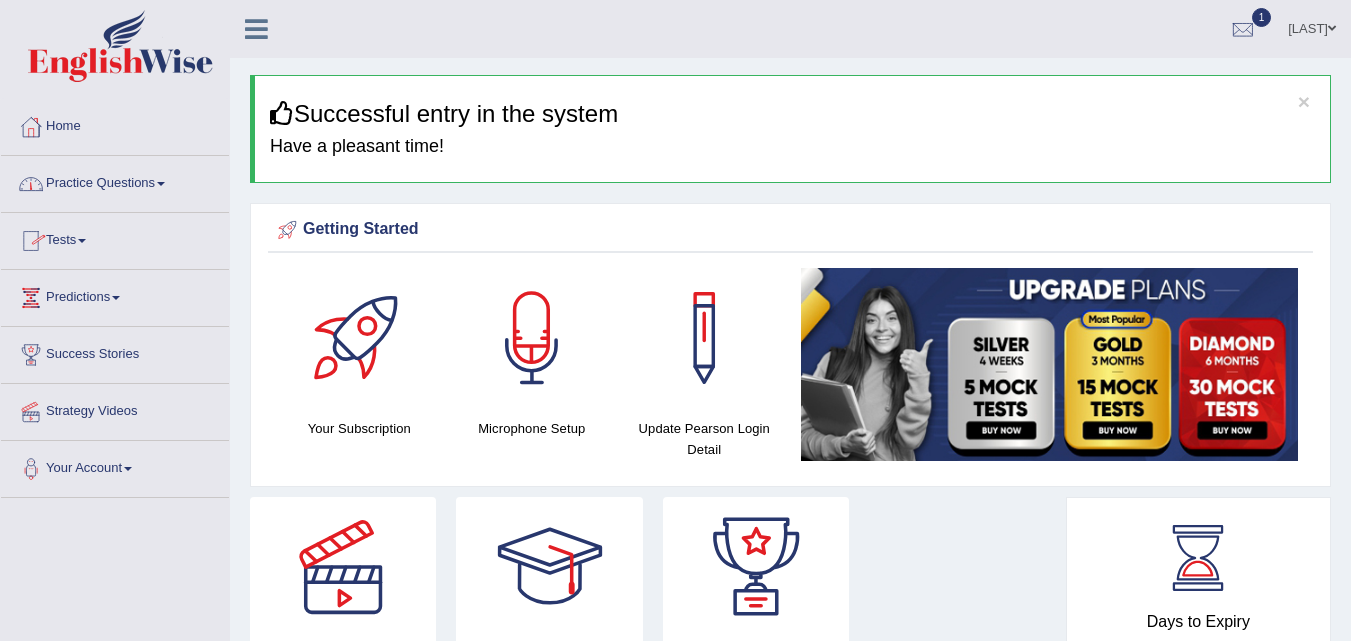 click on "Practice Questions" at bounding box center [115, 181] 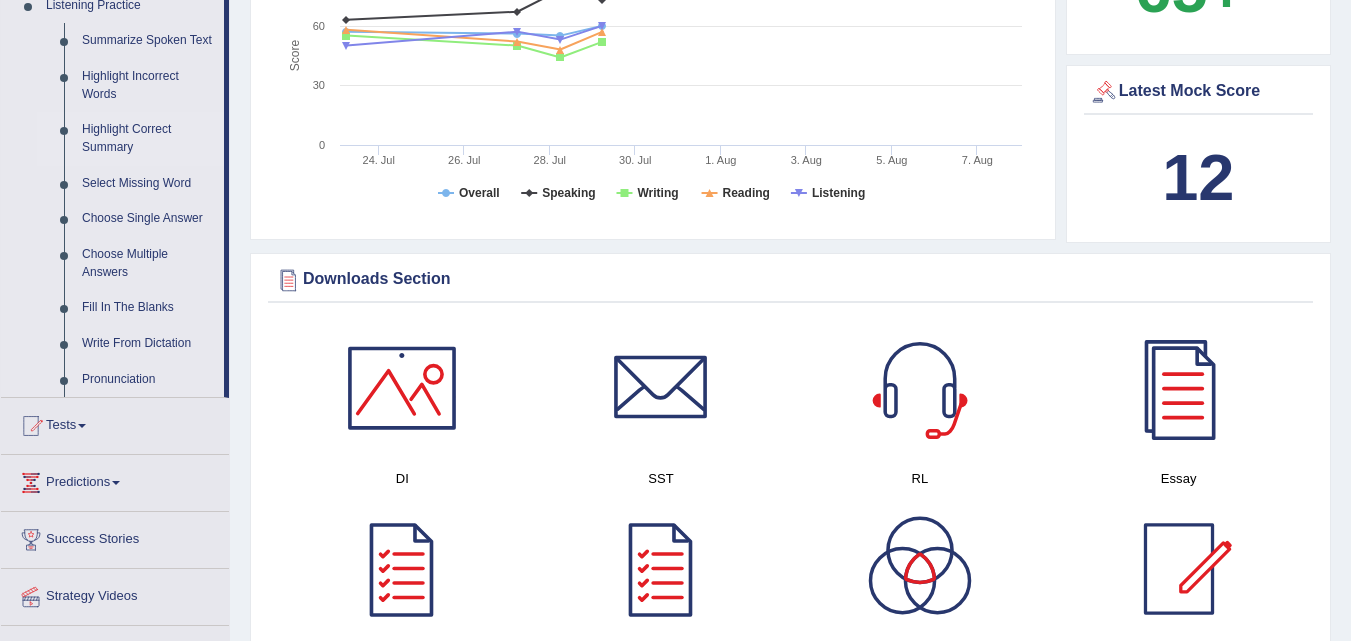 scroll, scrollTop: 884, scrollLeft: 0, axis: vertical 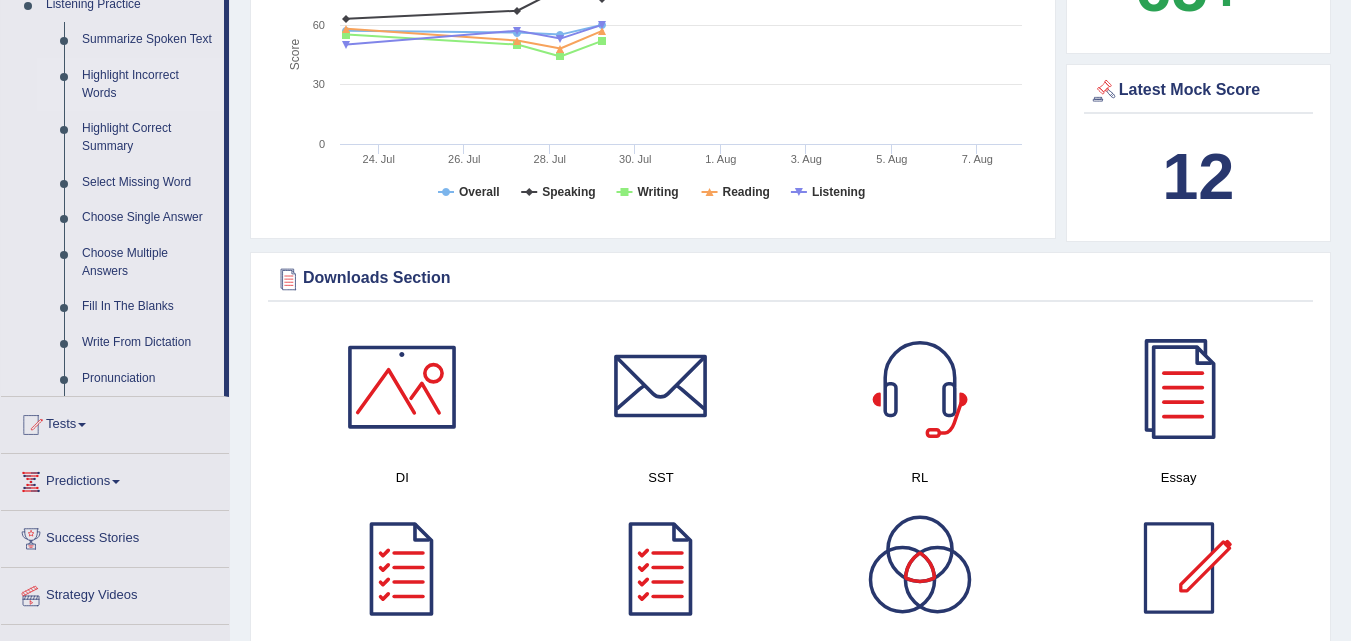 click on "Highlight Incorrect Words" at bounding box center [148, 84] 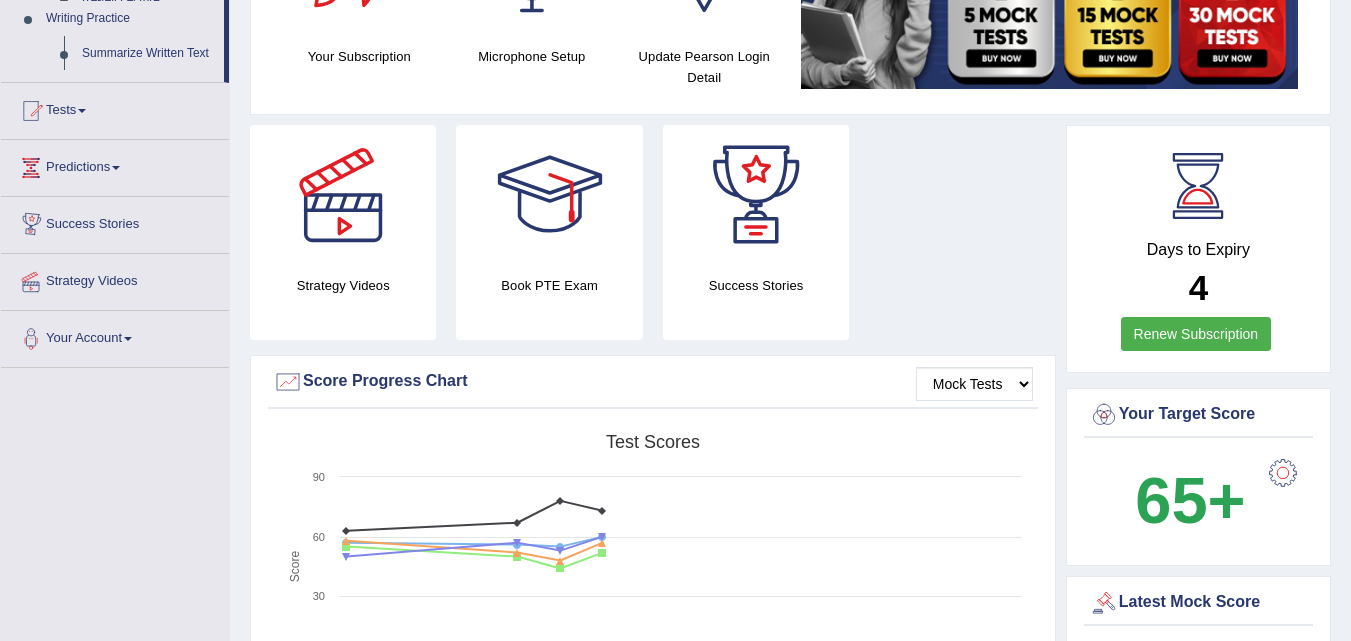 scroll, scrollTop: 595, scrollLeft: 0, axis: vertical 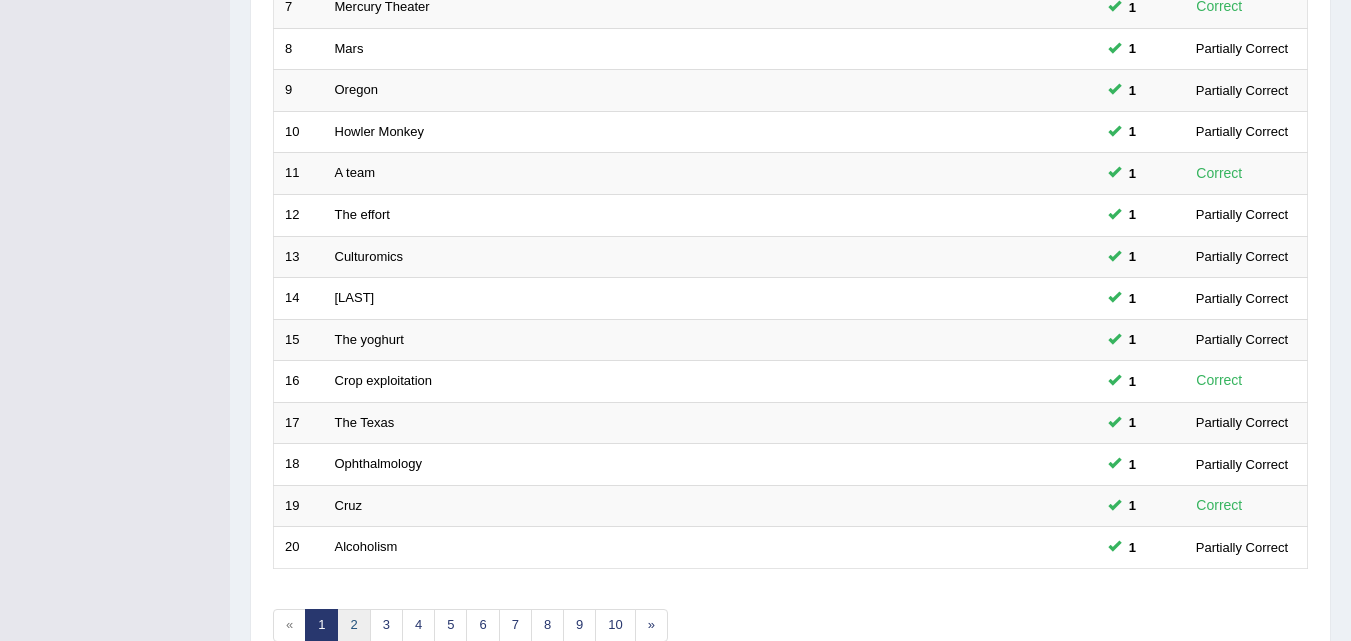 click on "2" at bounding box center [353, 625] 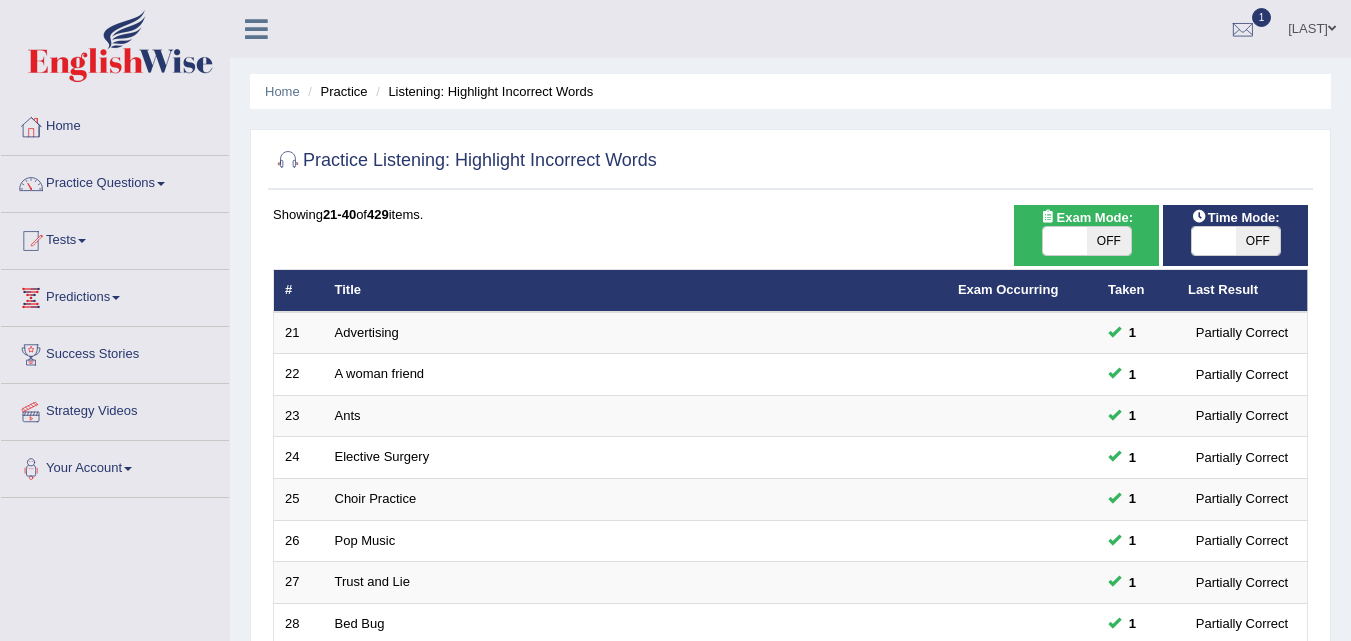 scroll, scrollTop: 0, scrollLeft: 0, axis: both 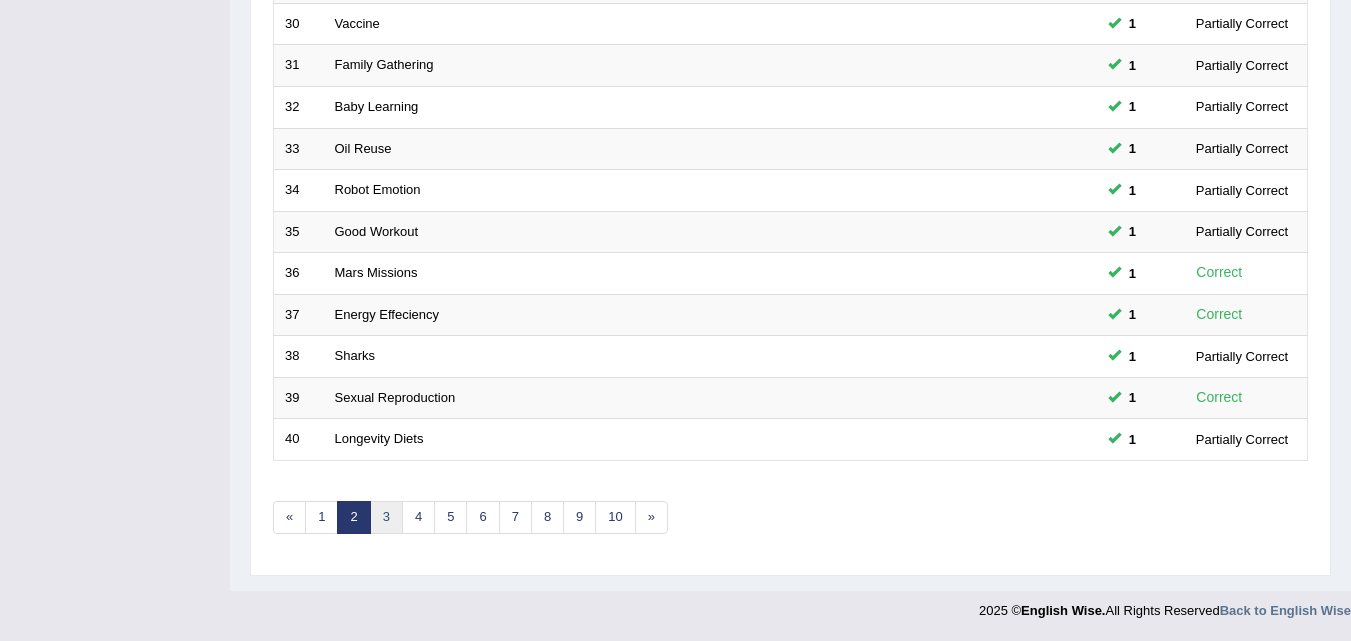 click on "3" at bounding box center [386, 517] 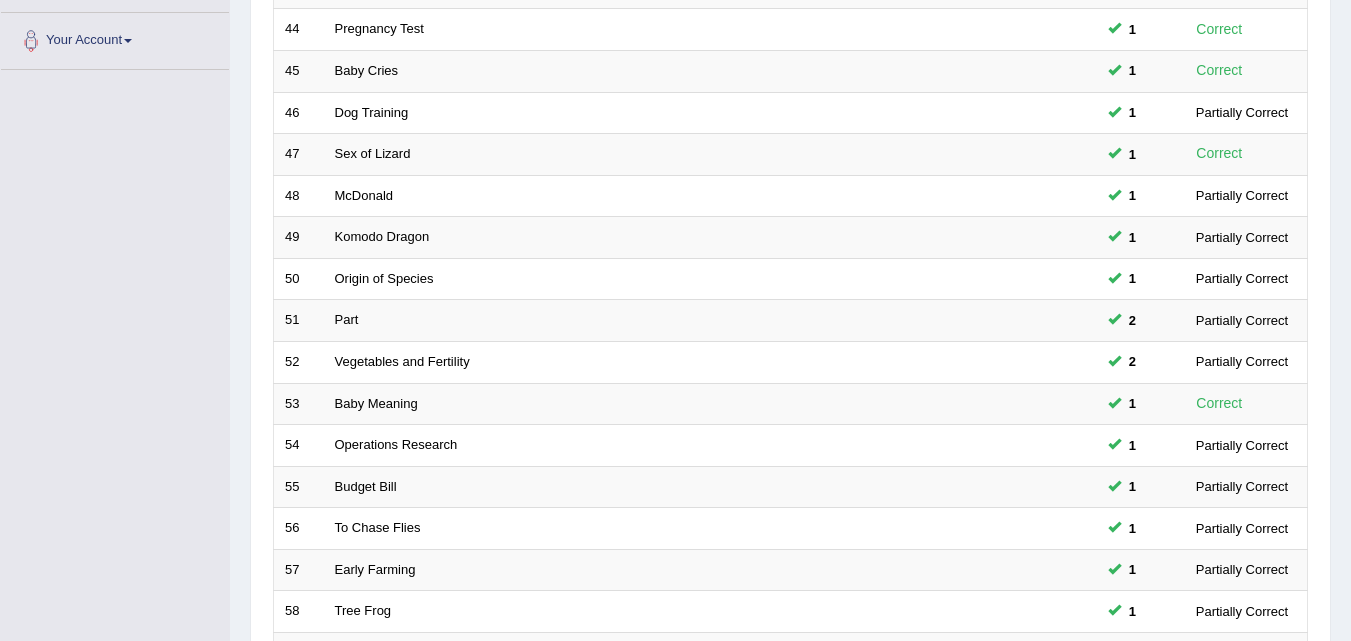 scroll, scrollTop: 0, scrollLeft: 0, axis: both 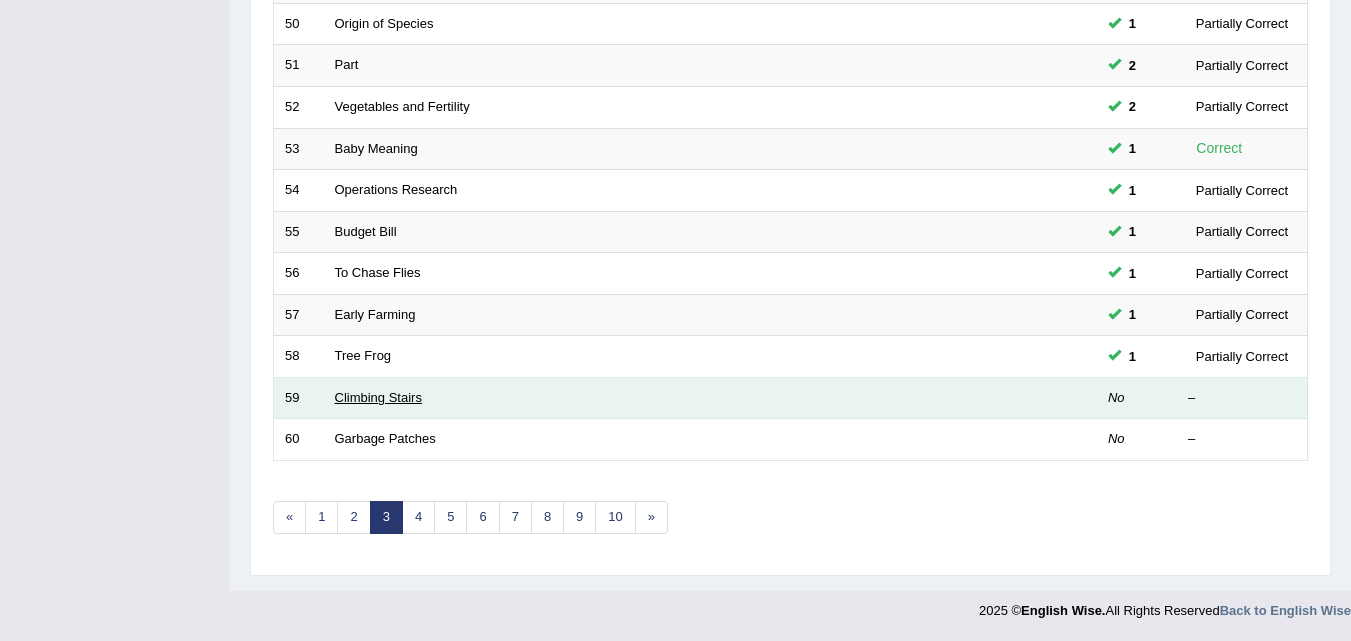 click on "Climbing Stairs" at bounding box center (378, 397) 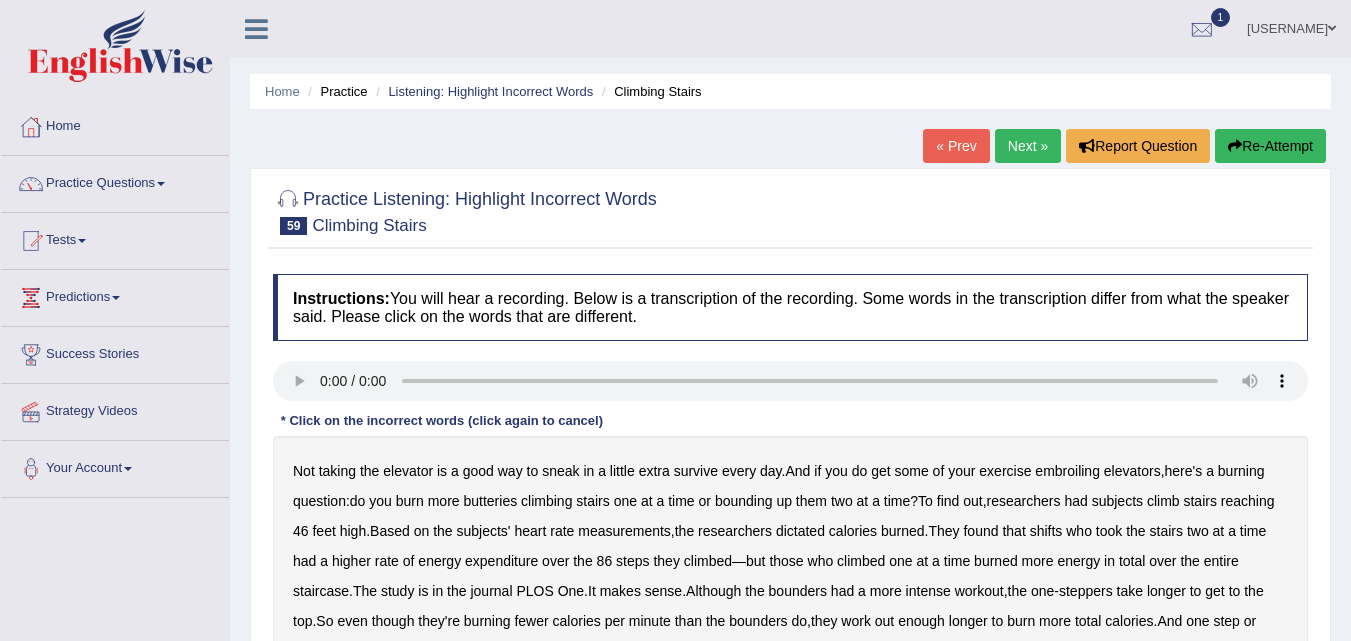 scroll, scrollTop: 0, scrollLeft: 0, axis: both 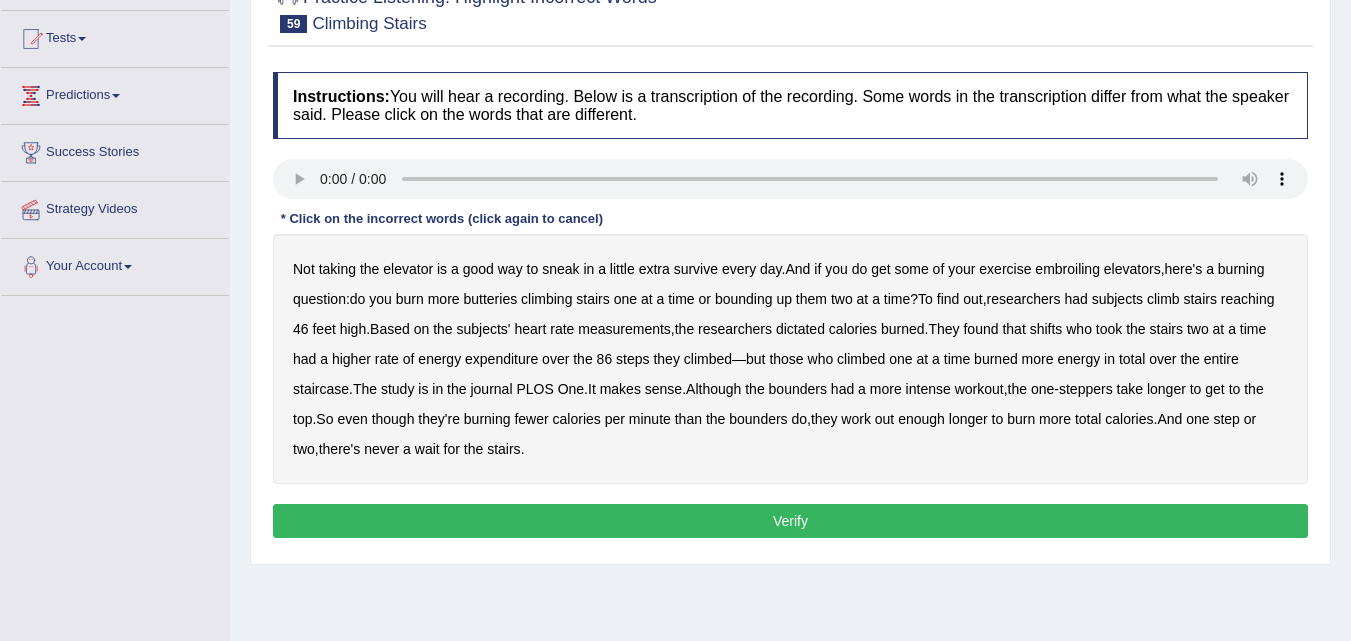 click on "survive" at bounding box center [696, 269] 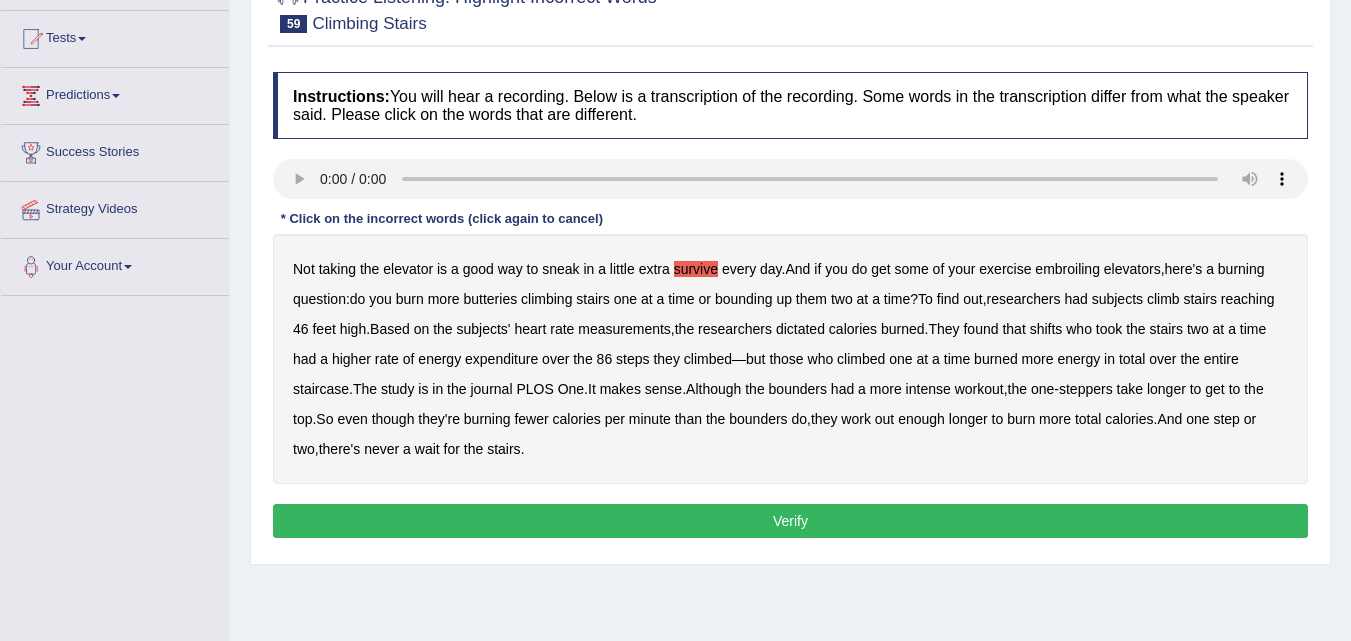 click on "embroiling" at bounding box center [1067, 269] 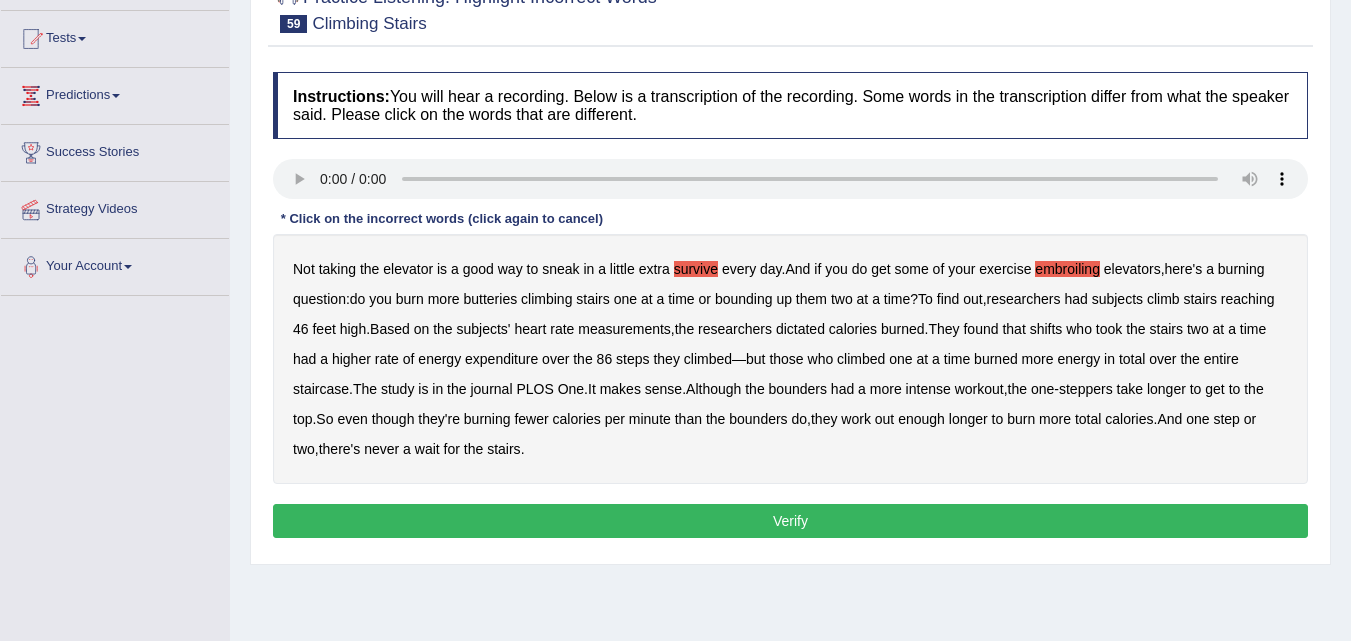 click on "butteries" at bounding box center [490, 299] 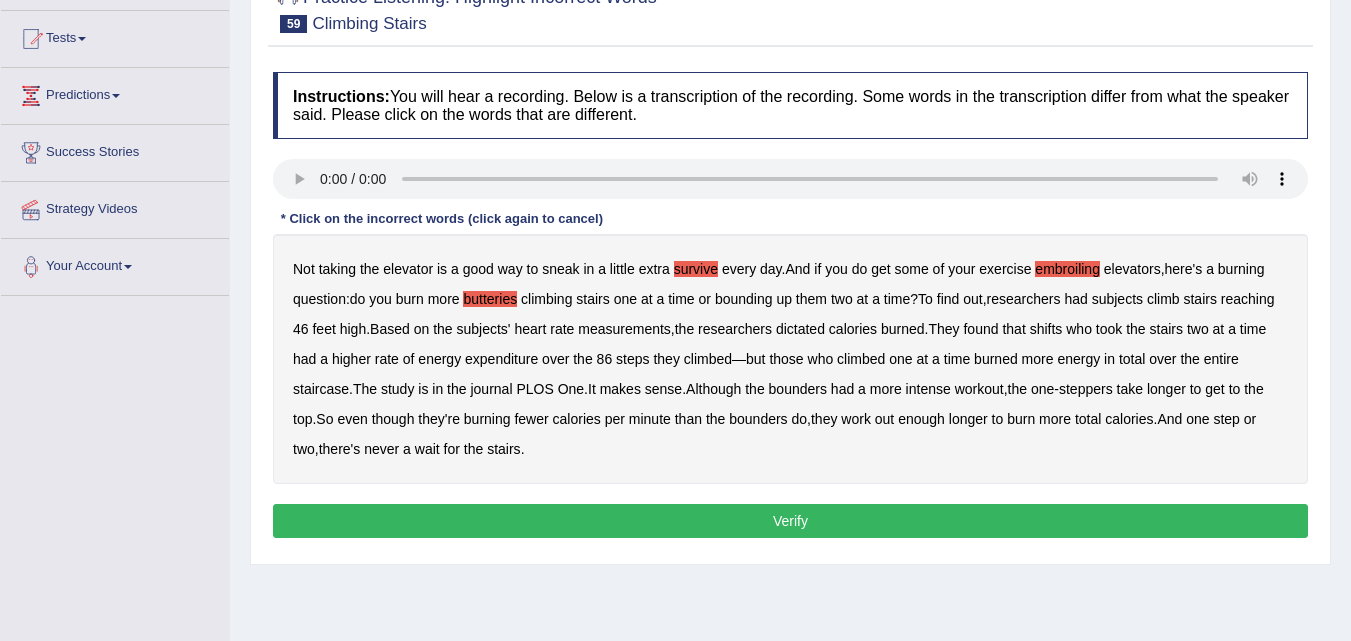 click on "dictated" at bounding box center (800, 329) 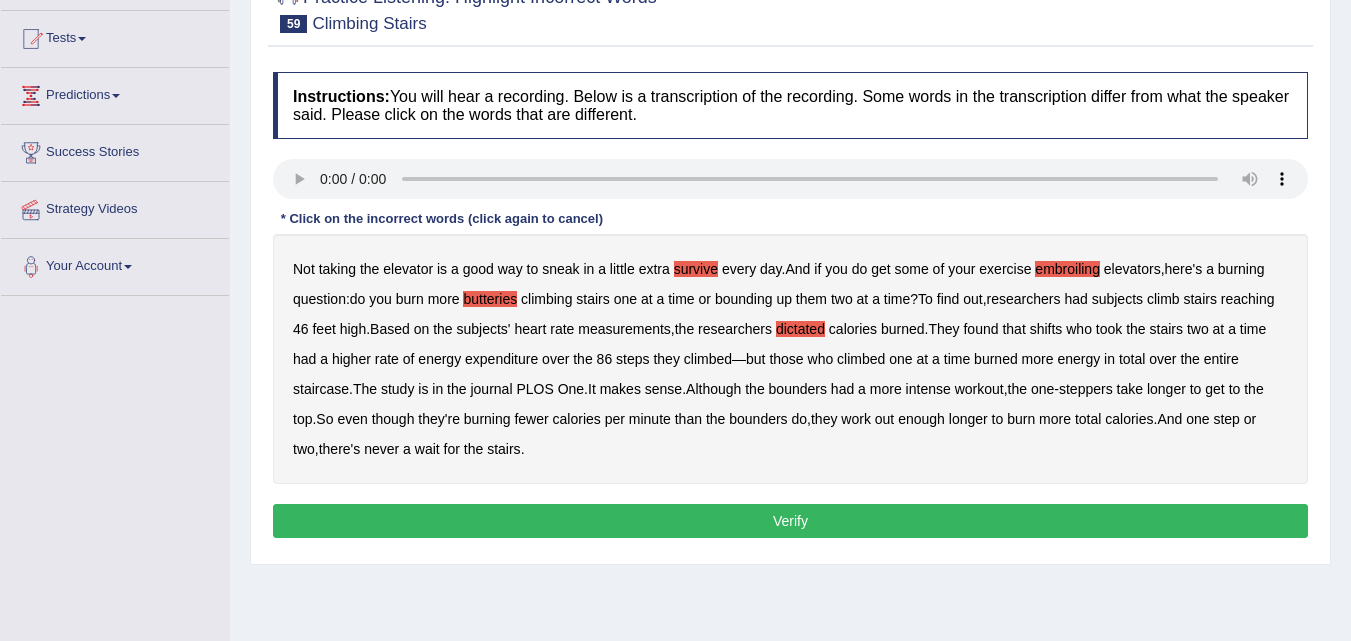click on "Verify" at bounding box center [790, 521] 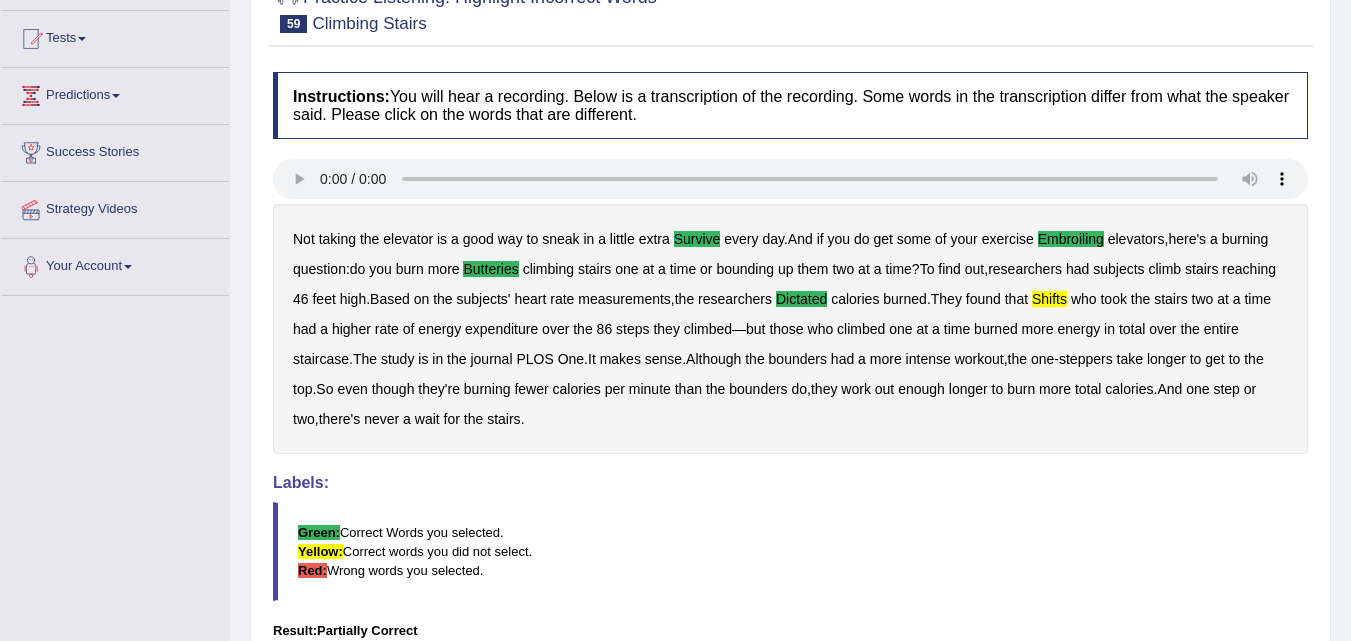 click on "shifts" at bounding box center [1049, 299] 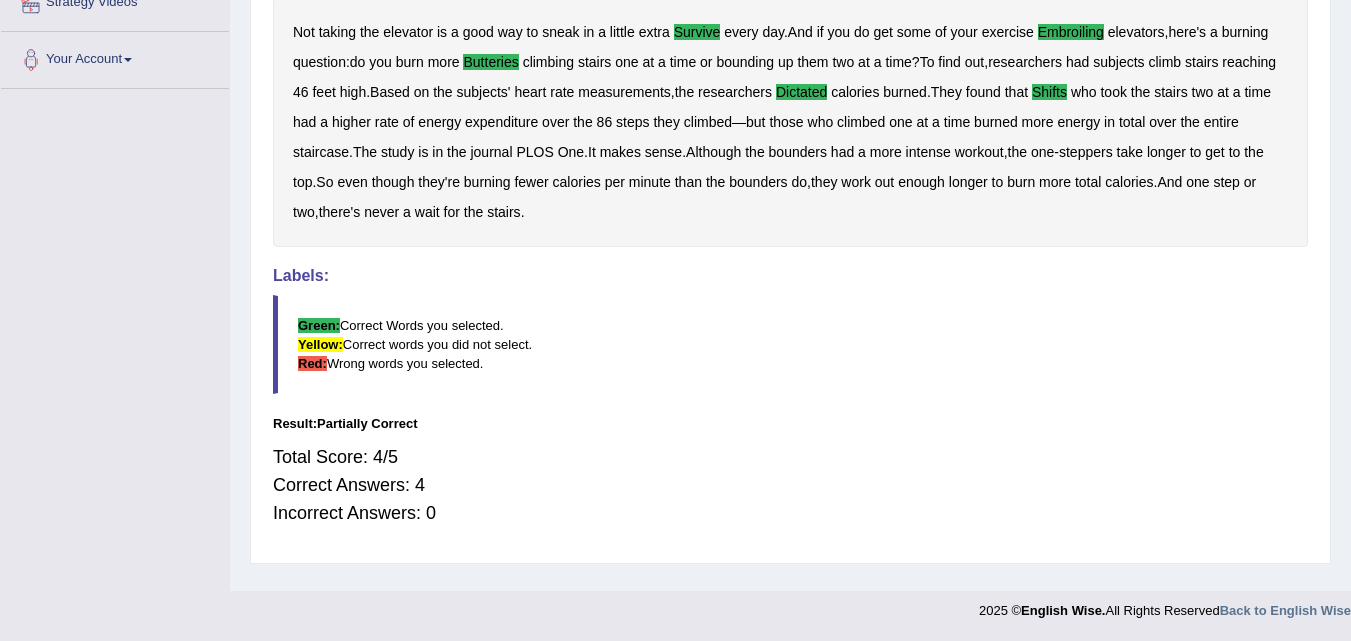 scroll, scrollTop: 0, scrollLeft: 0, axis: both 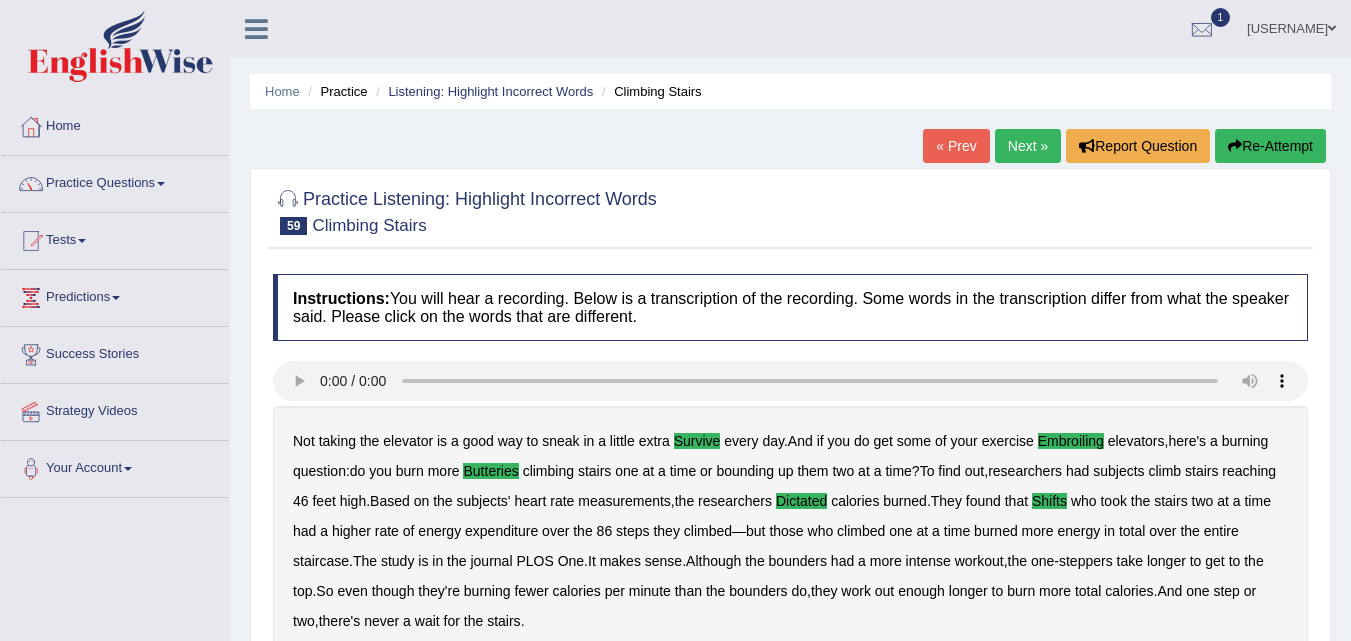 click on "Next »" at bounding box center (1028, 146) 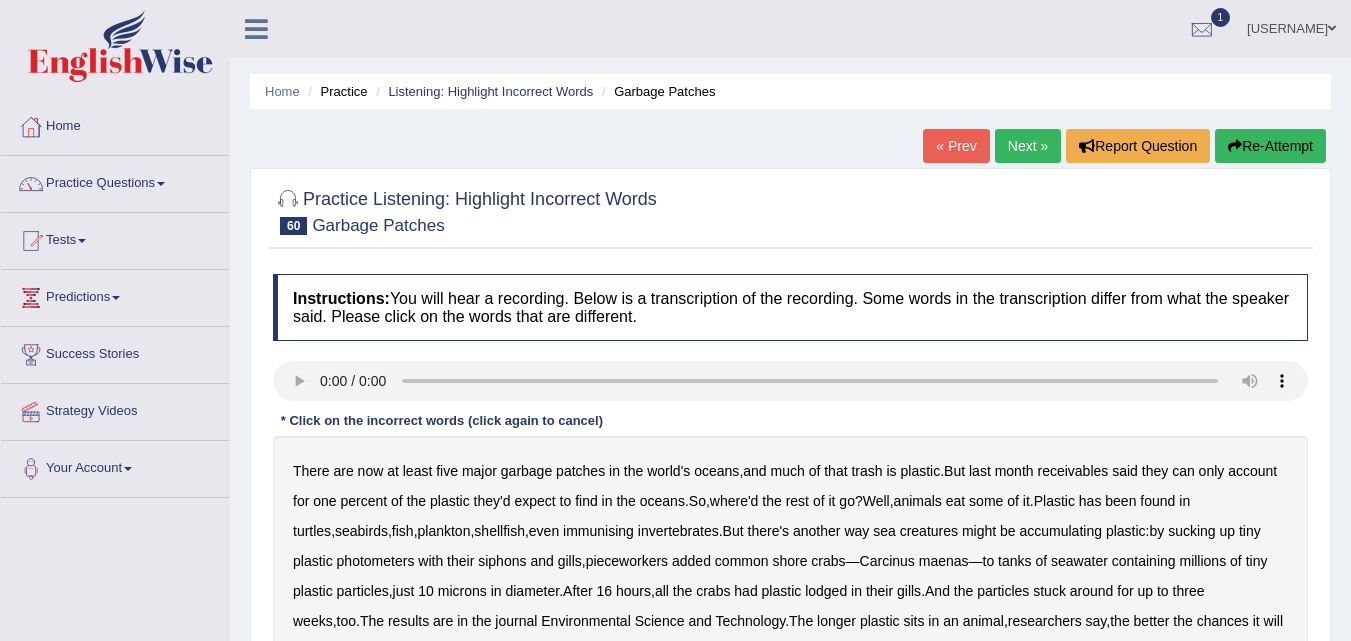 scroll, scrollTop: 0, scrollLeft: 0, axis: both 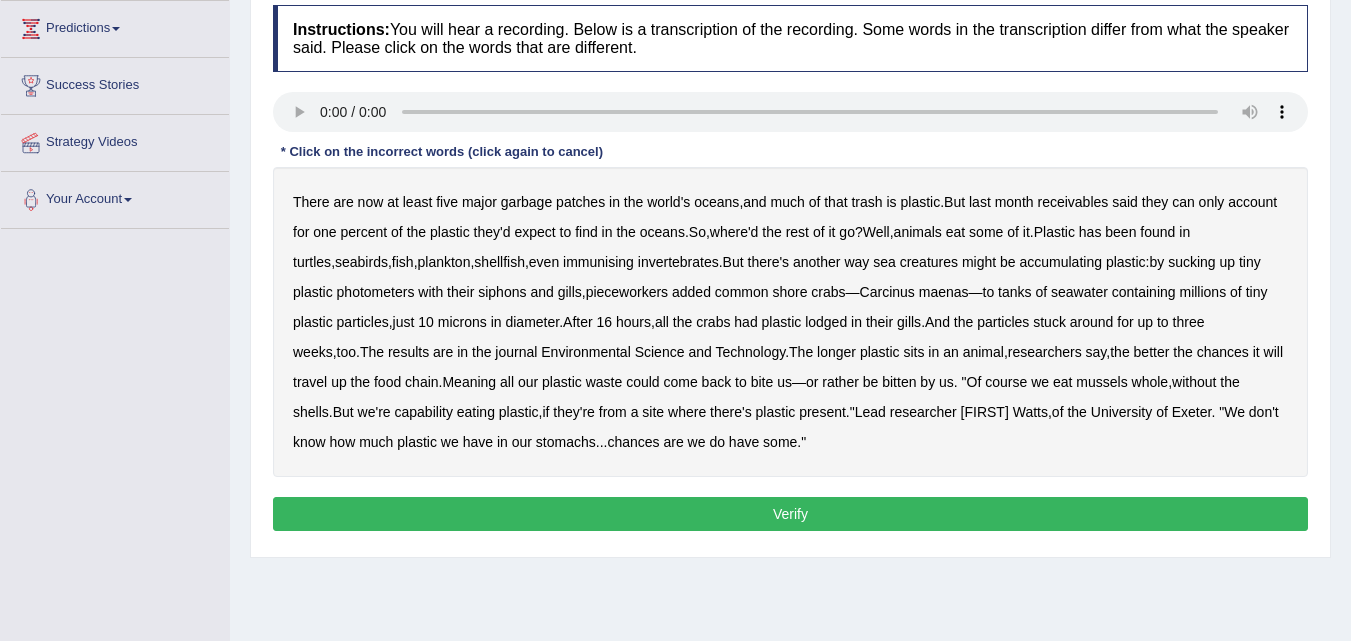 click on "immunising" at bounding box center (598, 262) 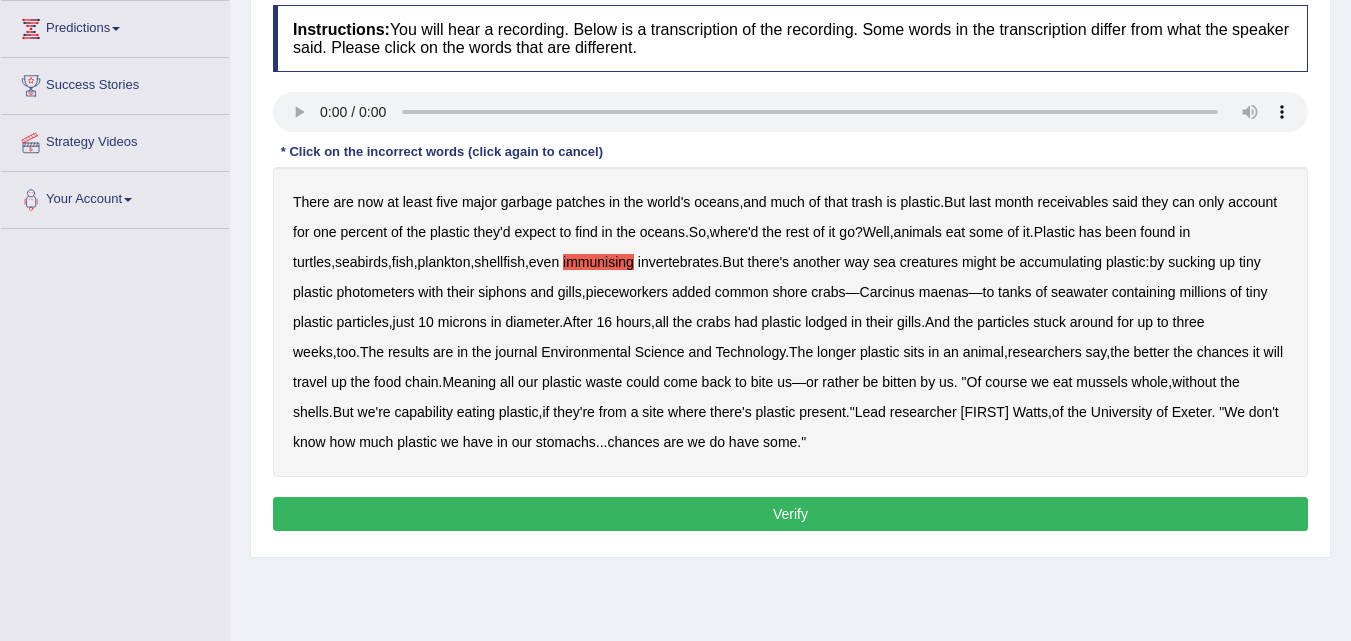 click on "invertebrates" at bounding box center (678, 262) 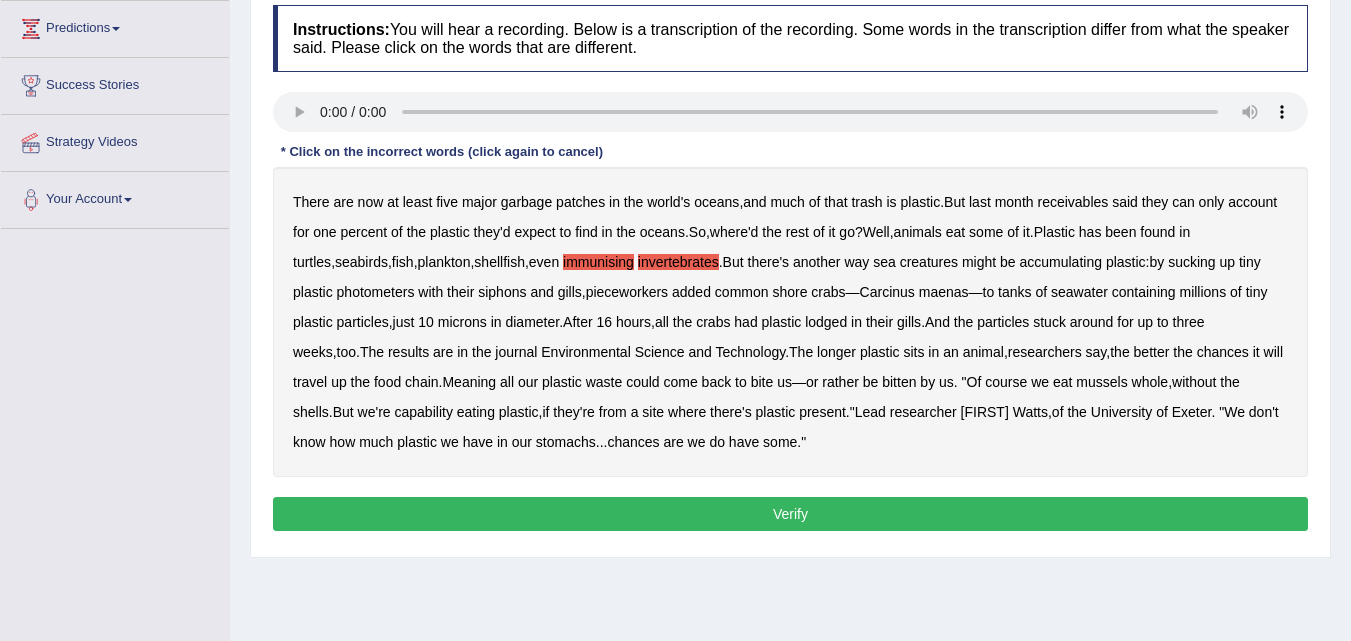 click on "invertebrates" at bounding box center (678, 262) 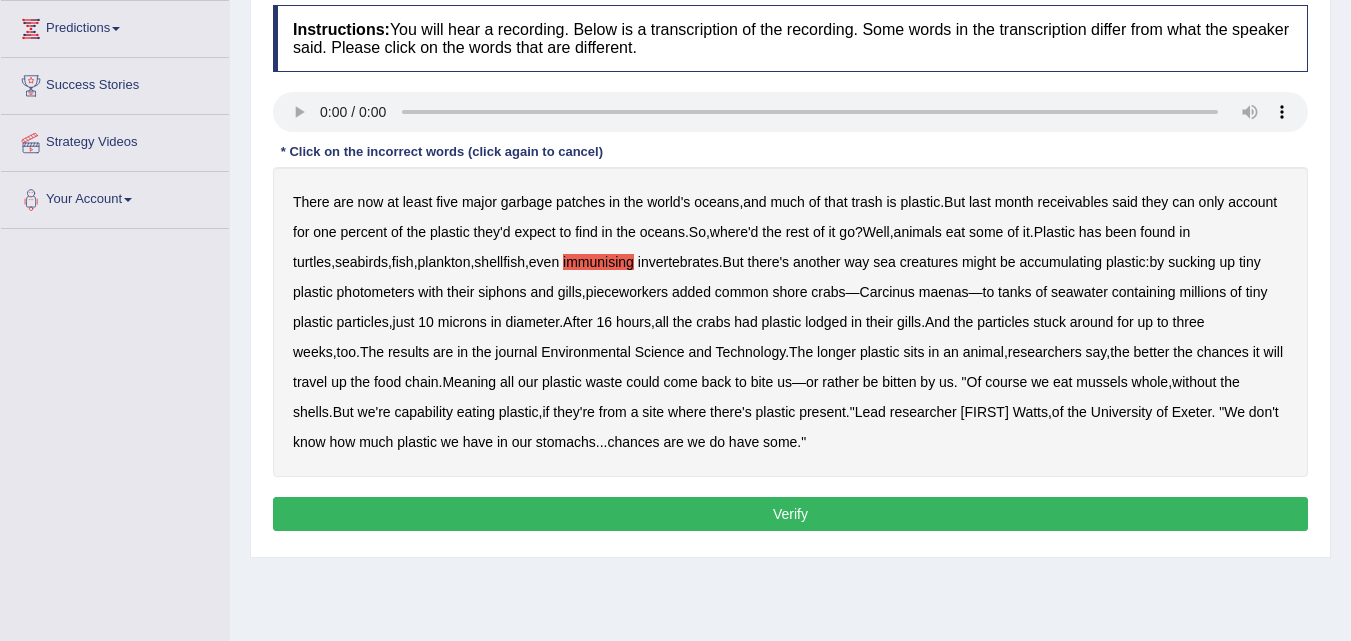 click on "photometers" at bounding box center (376, 292) 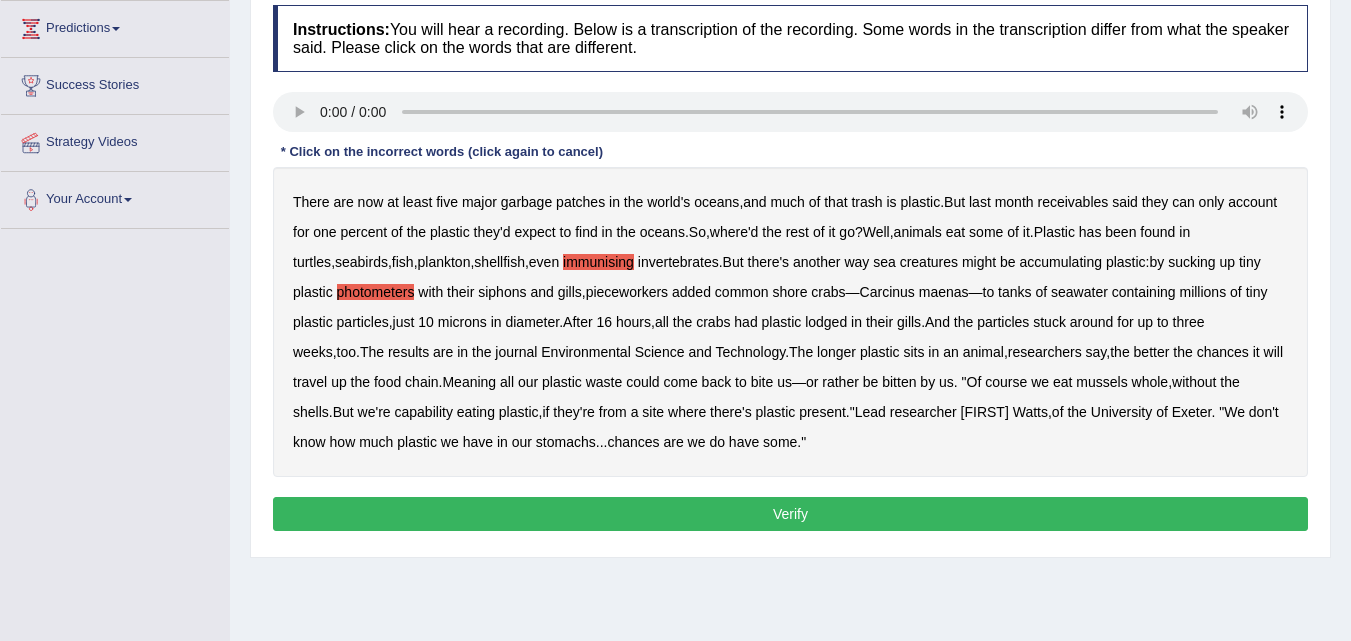 click on "pieceworkers" at bounding box center [627, 292] 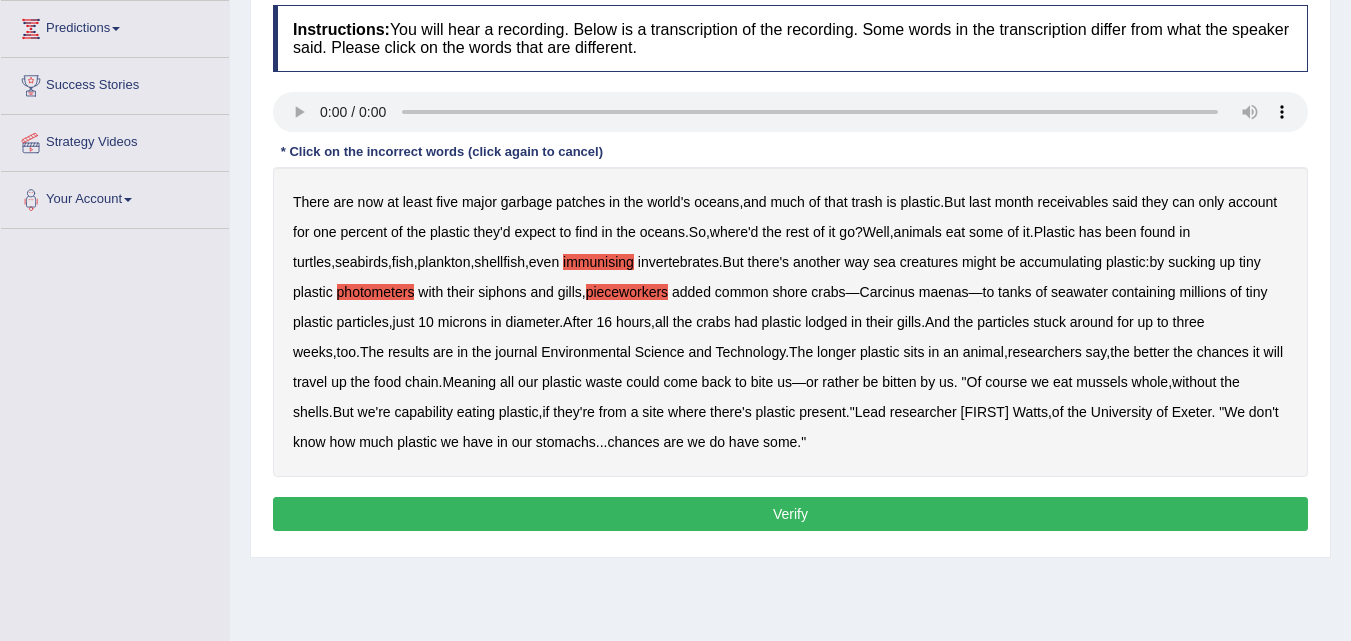 click on "capability" at bounding box center [424, 412] 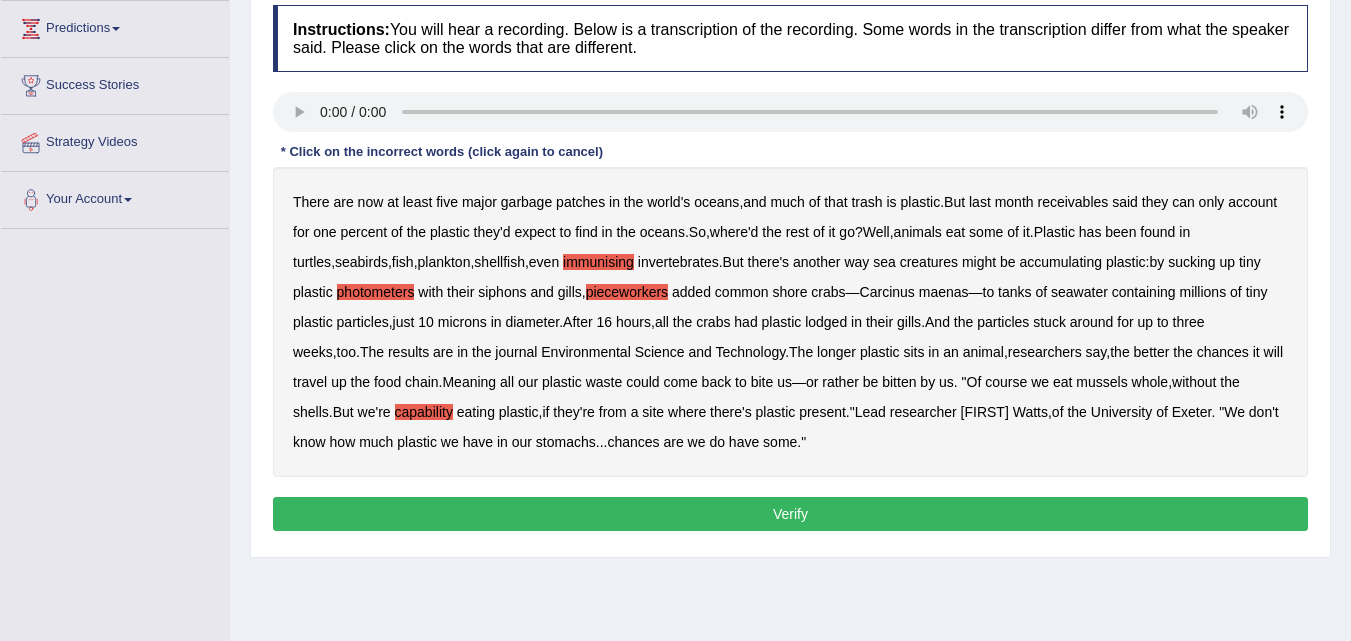 click on "Verify" at bounding box center [790, 514] 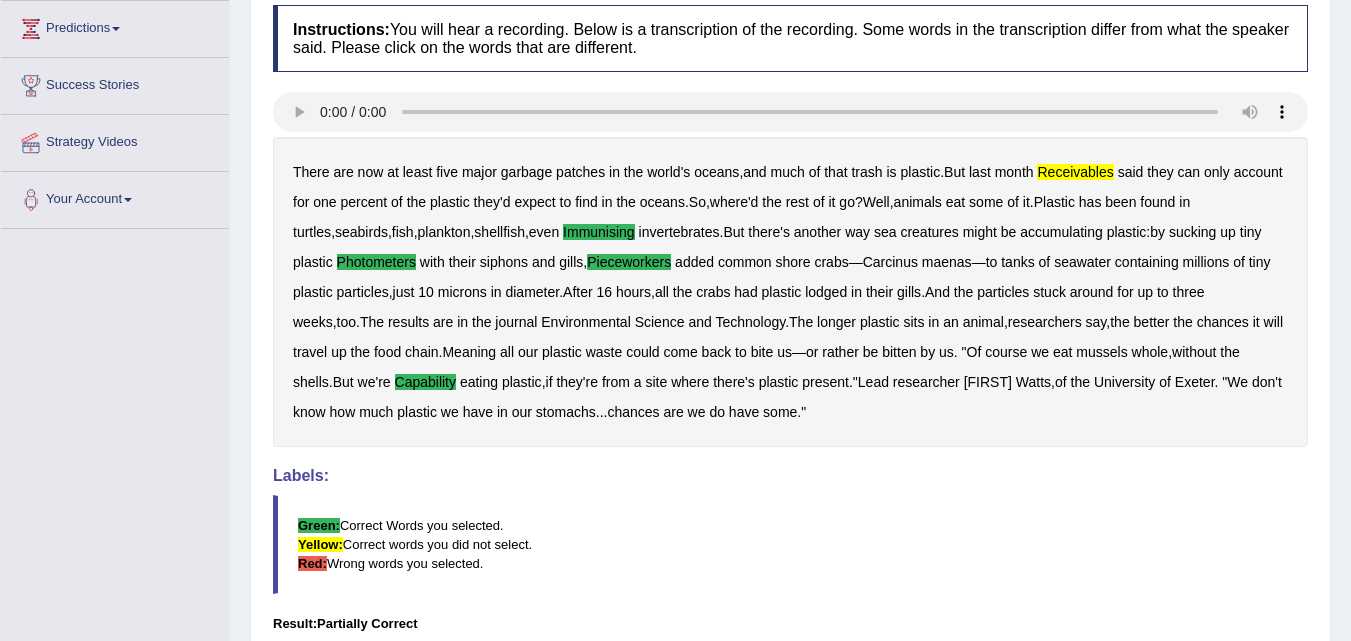 click on "receivables" at bounding box center (1075, 172) 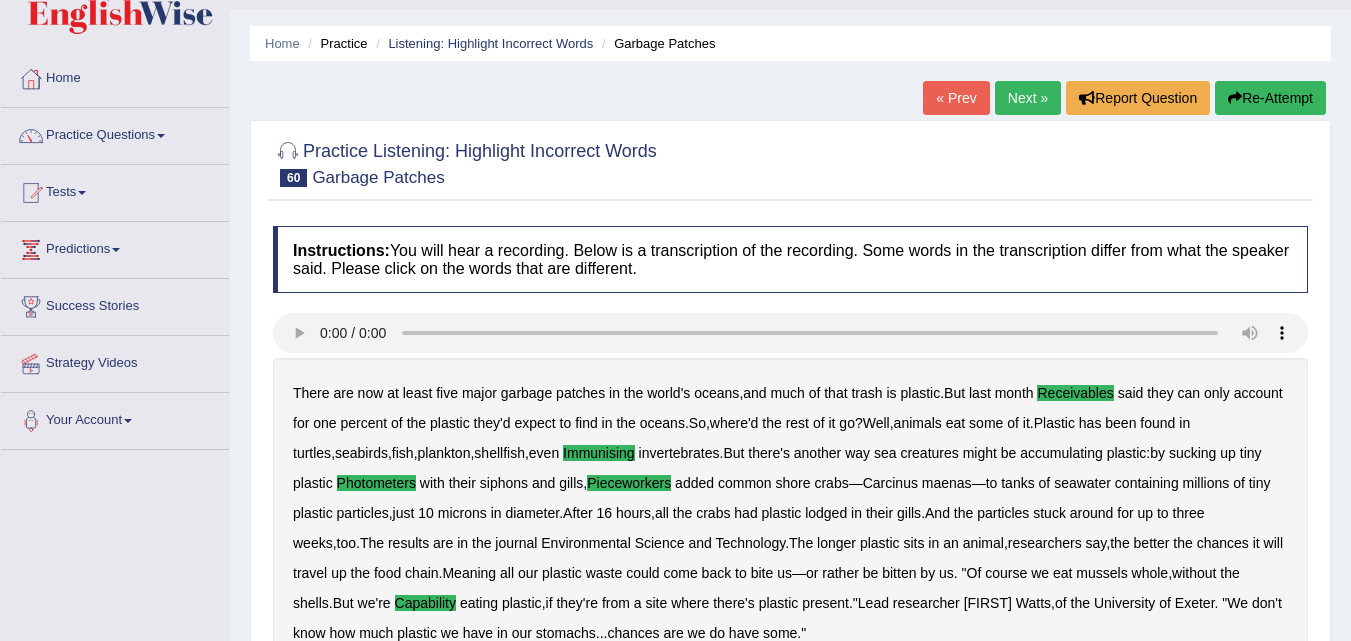 scroll, scrollTop: 47, scrollLeft: 0, axis: vertical 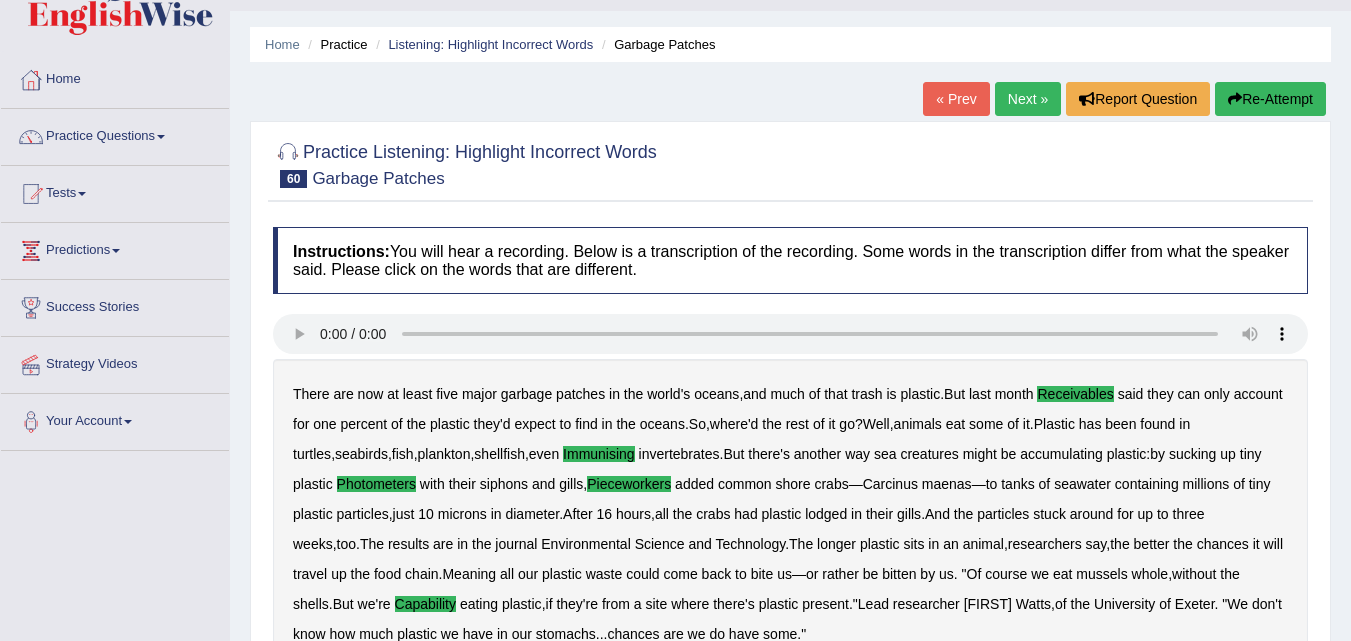 click on "Next »" at bounding box center [1028, 99] 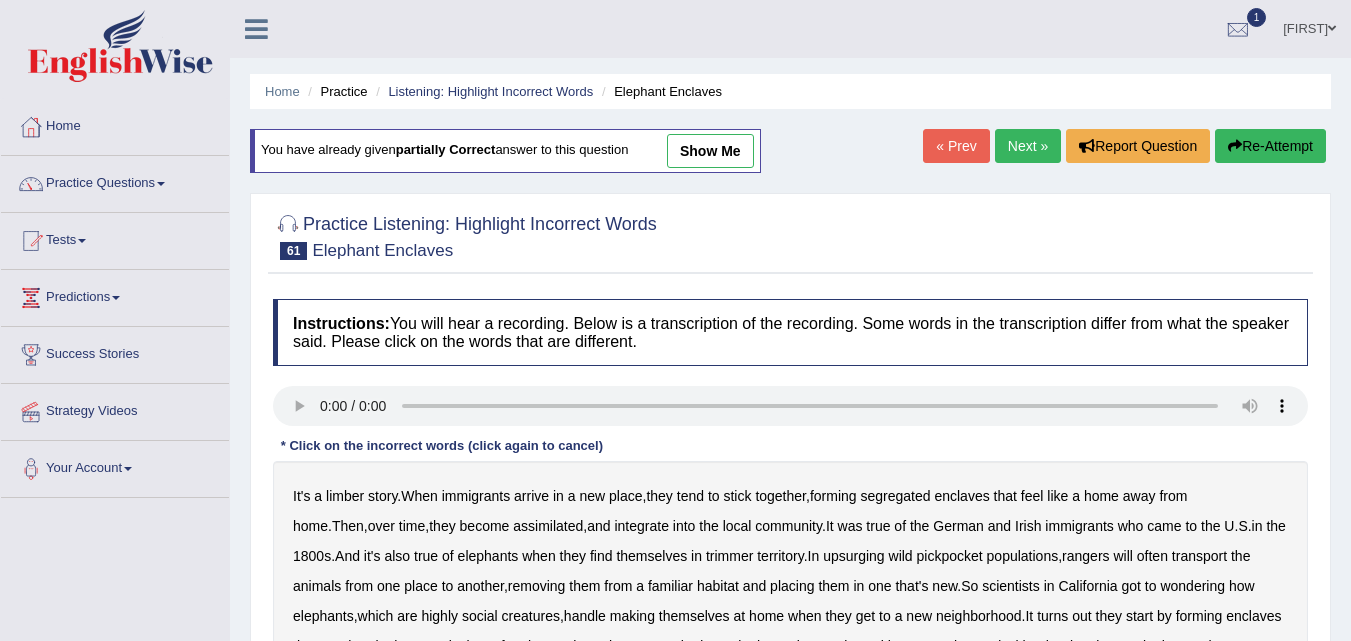 scroll, scrollTop: 221, scrollLeft: 0, axis: vertical 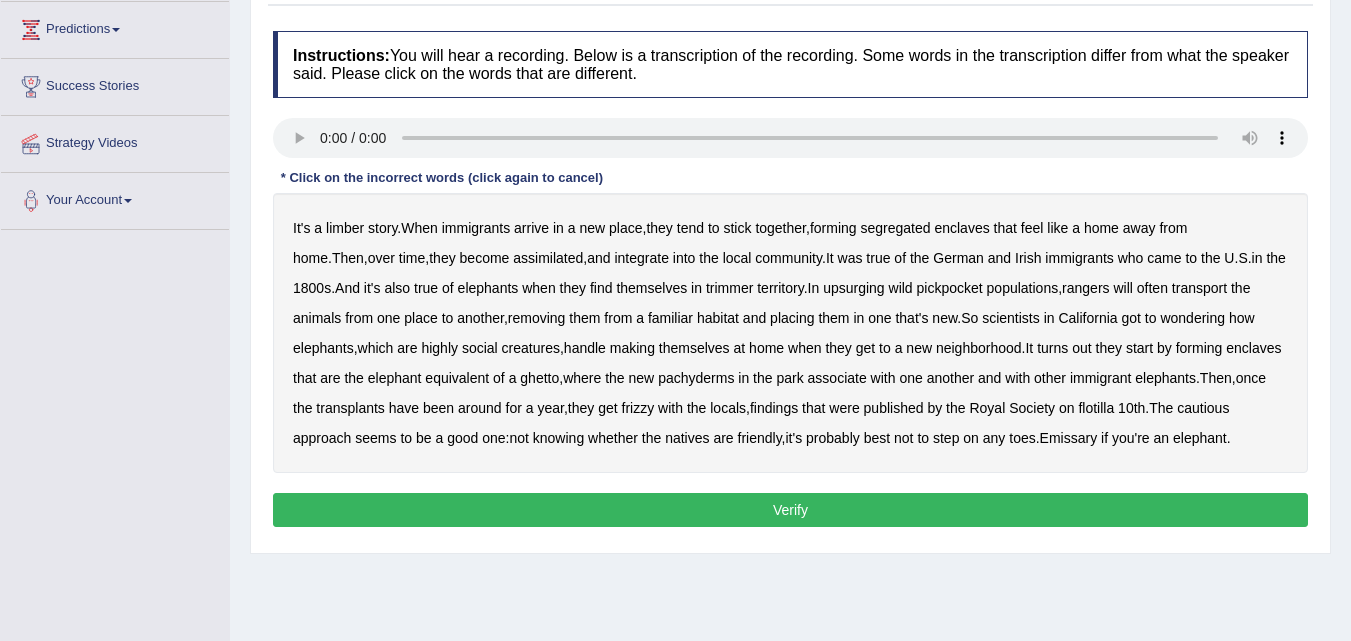 click on "limber" at bounding box center [345, 228] 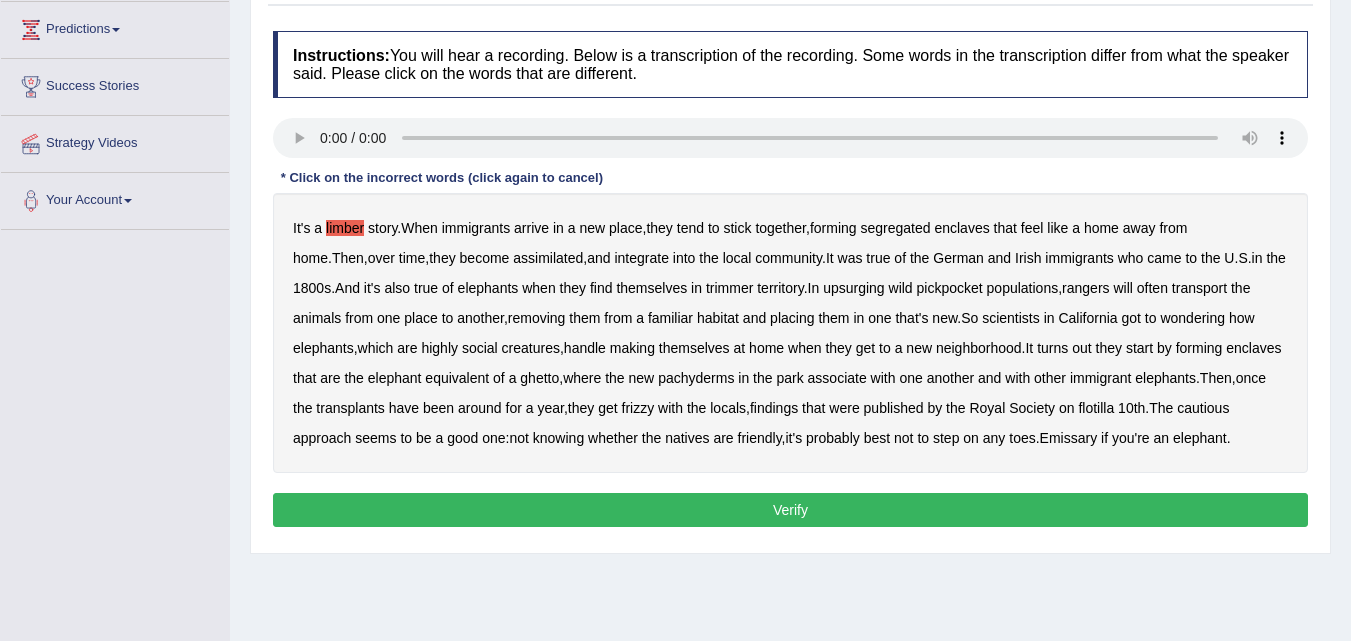 click on "enclaves" at bounding box center [961, 228] 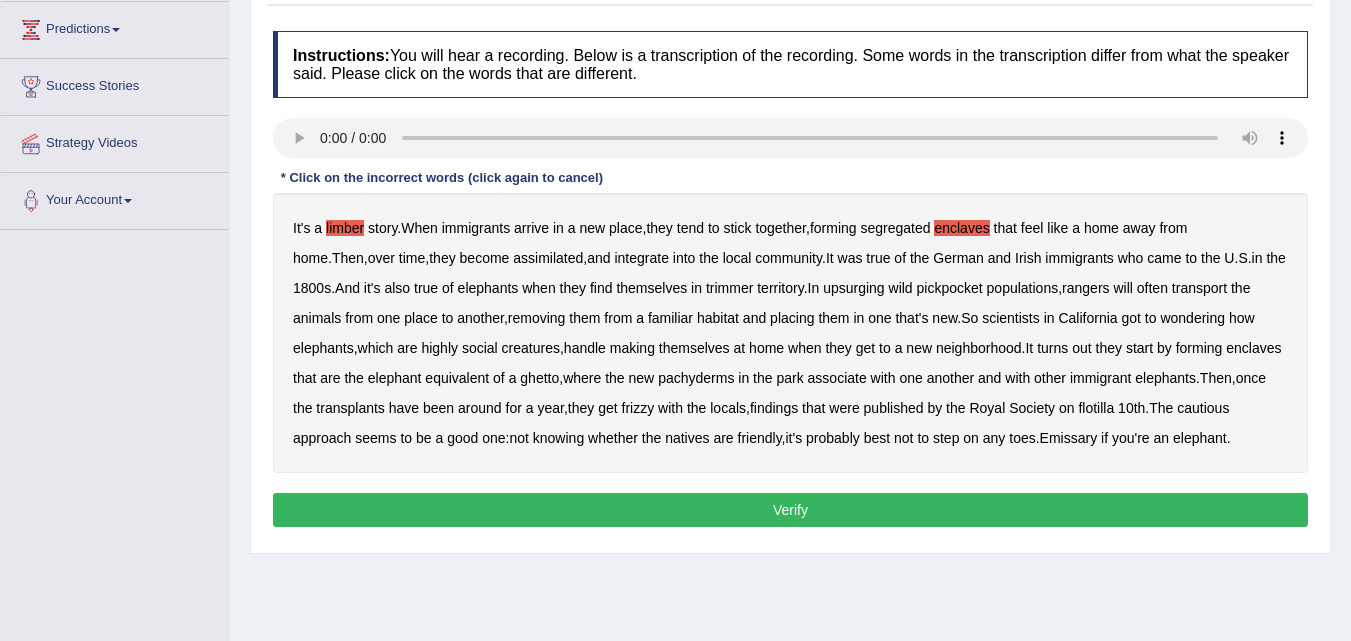 click on "enclaves" at bounding box center (961, 228) 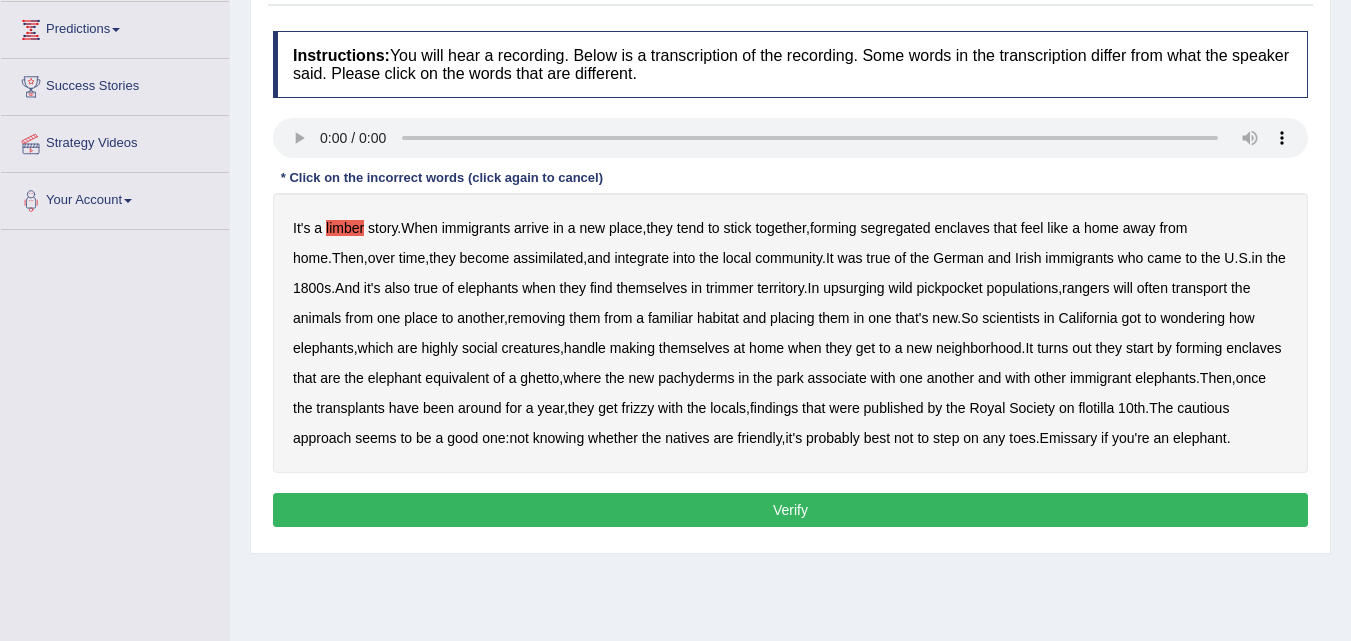 click on "trimmer" at bounding box center [729, 288] 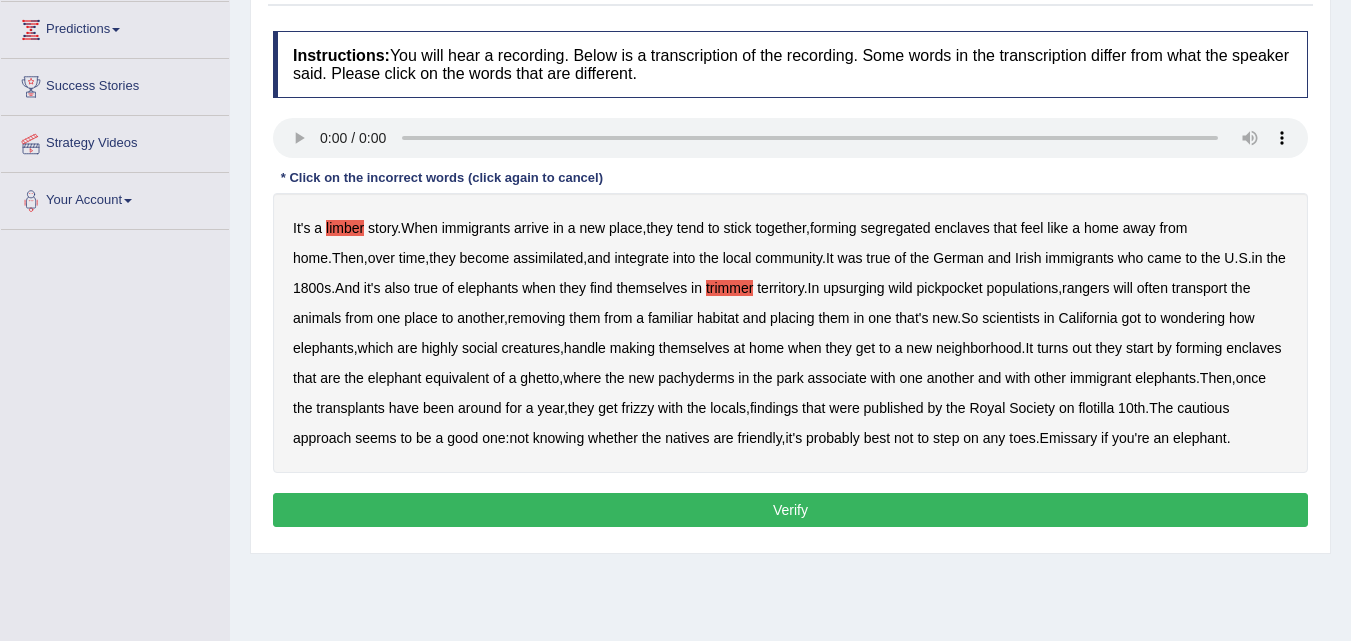 click on "upsurging" at bounding box center (854, 288) 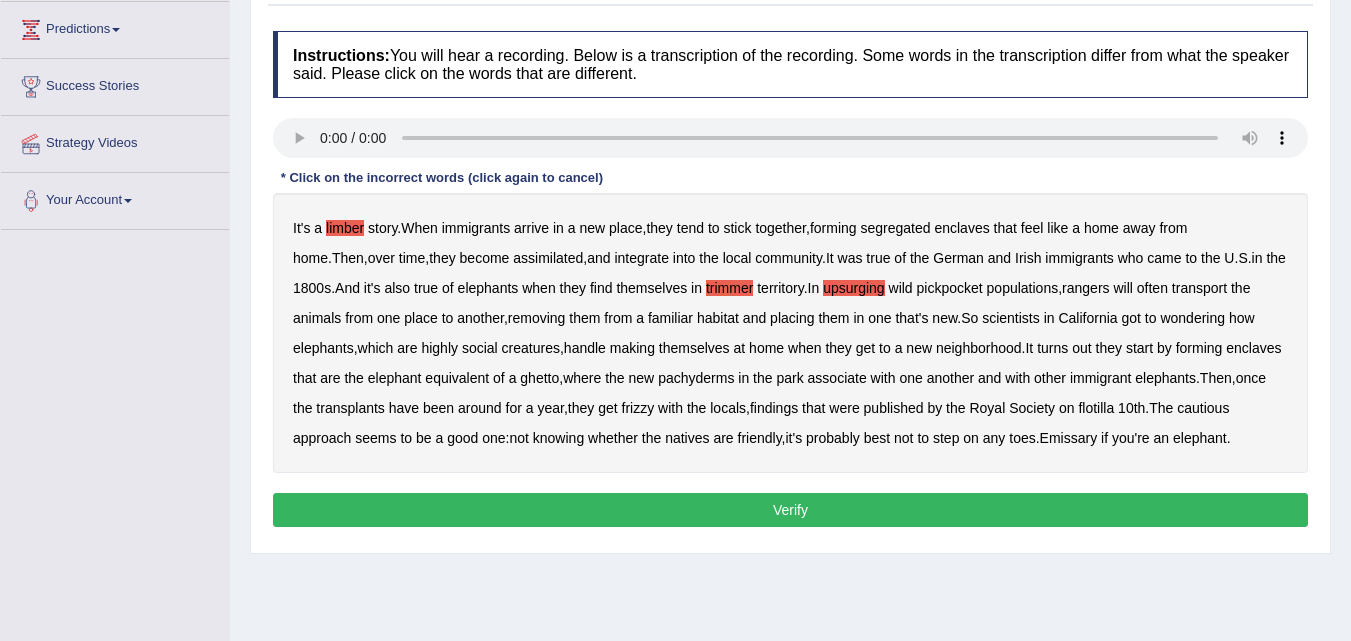 click on "pickpocket" at bounding box center [950, 288] 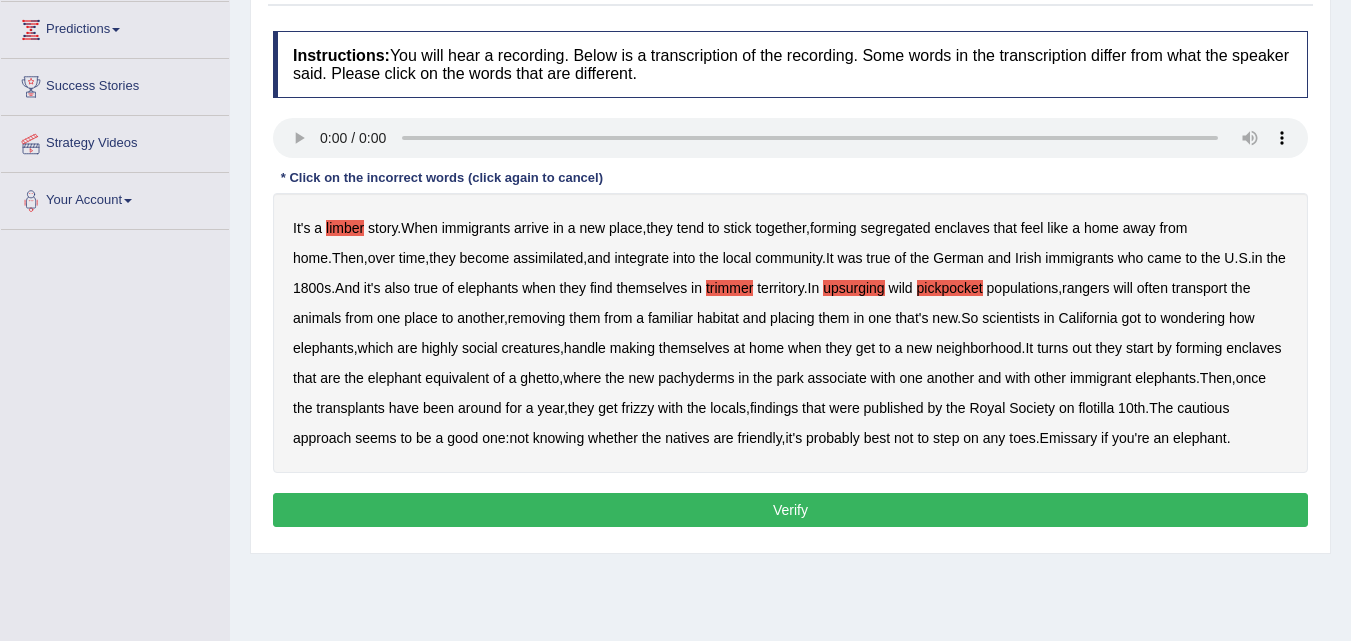 click on "frizzy" at bounding box center [638, 408] 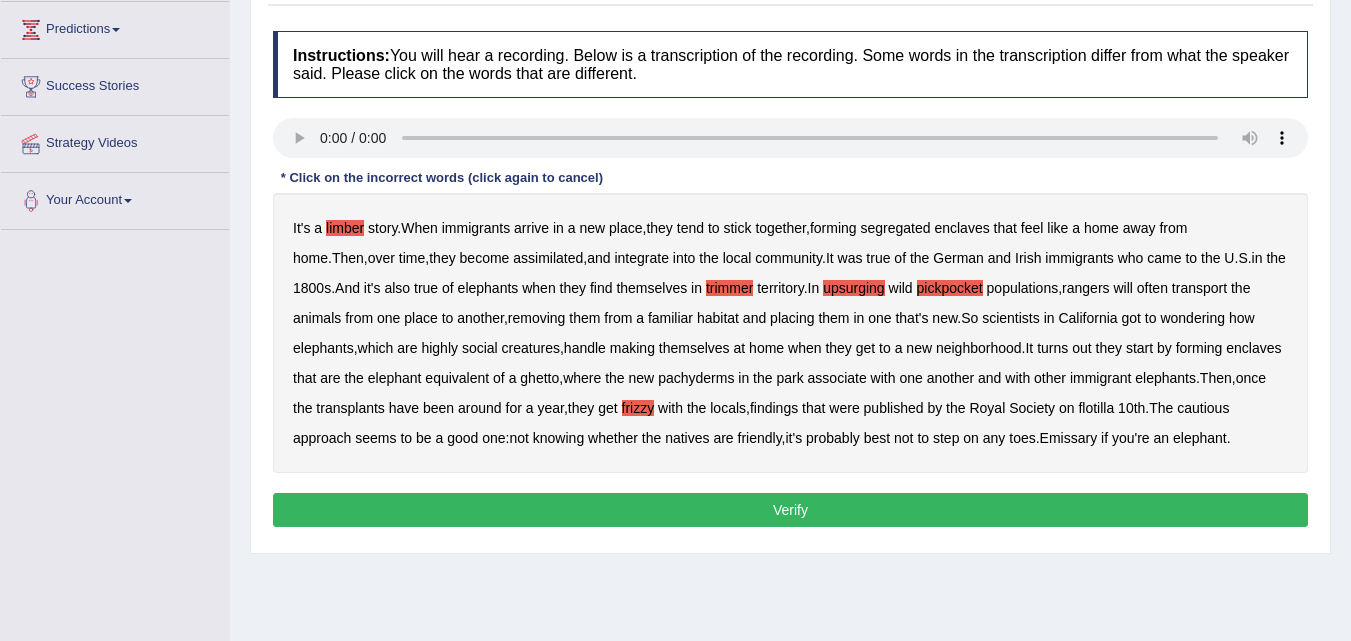 click on "Emissary" at bounding box center [1069, 438] 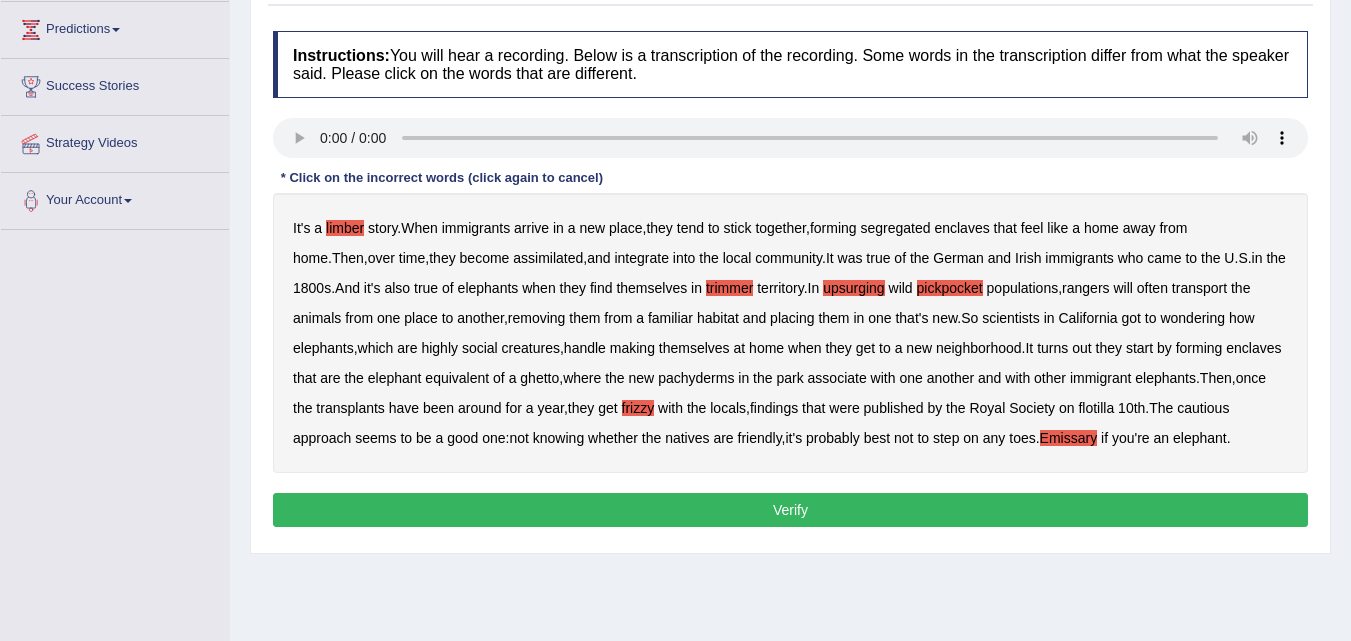 click on "Verify" at bounding box center [790, 510] 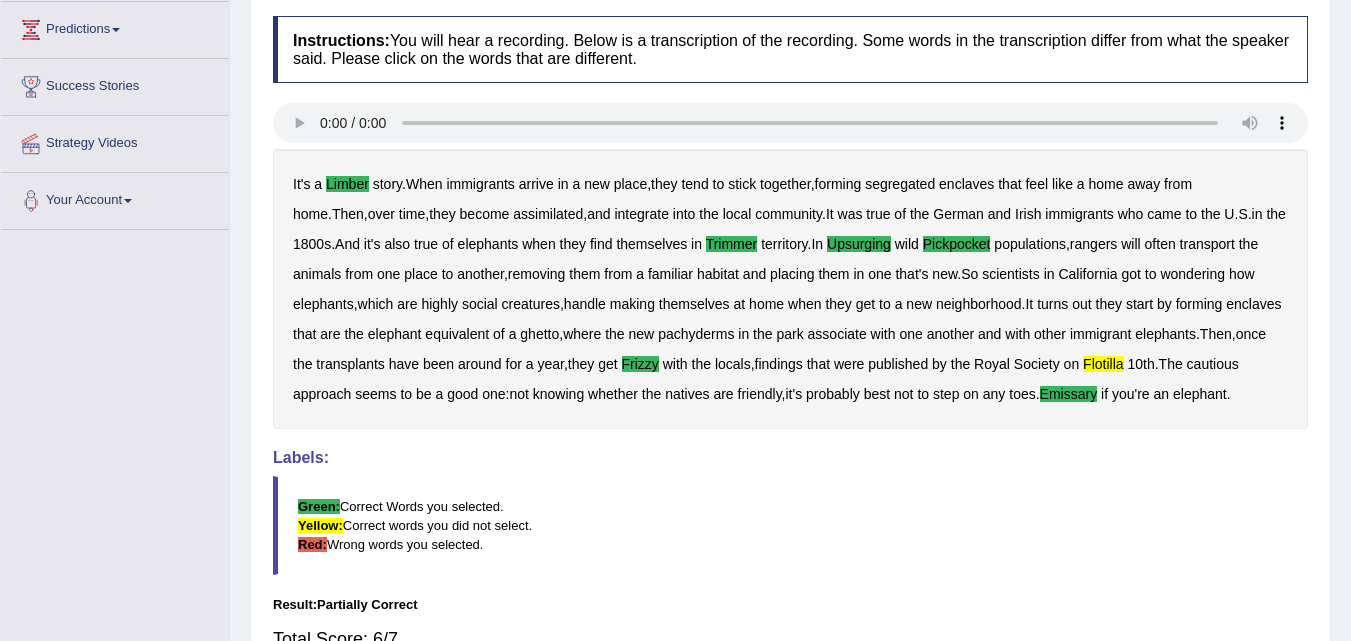 click on "flotilla" at bounding box center (1103, 364) 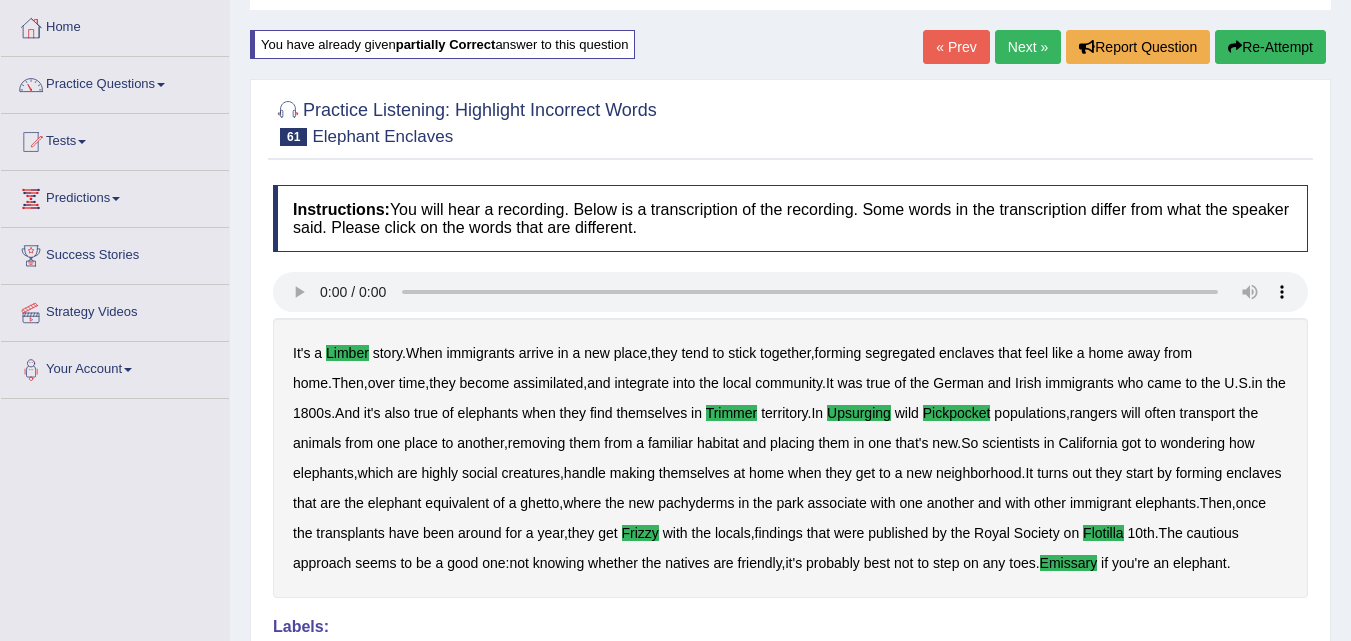scroll, scrollTop: 0, scrollLeft: 0, axis: both 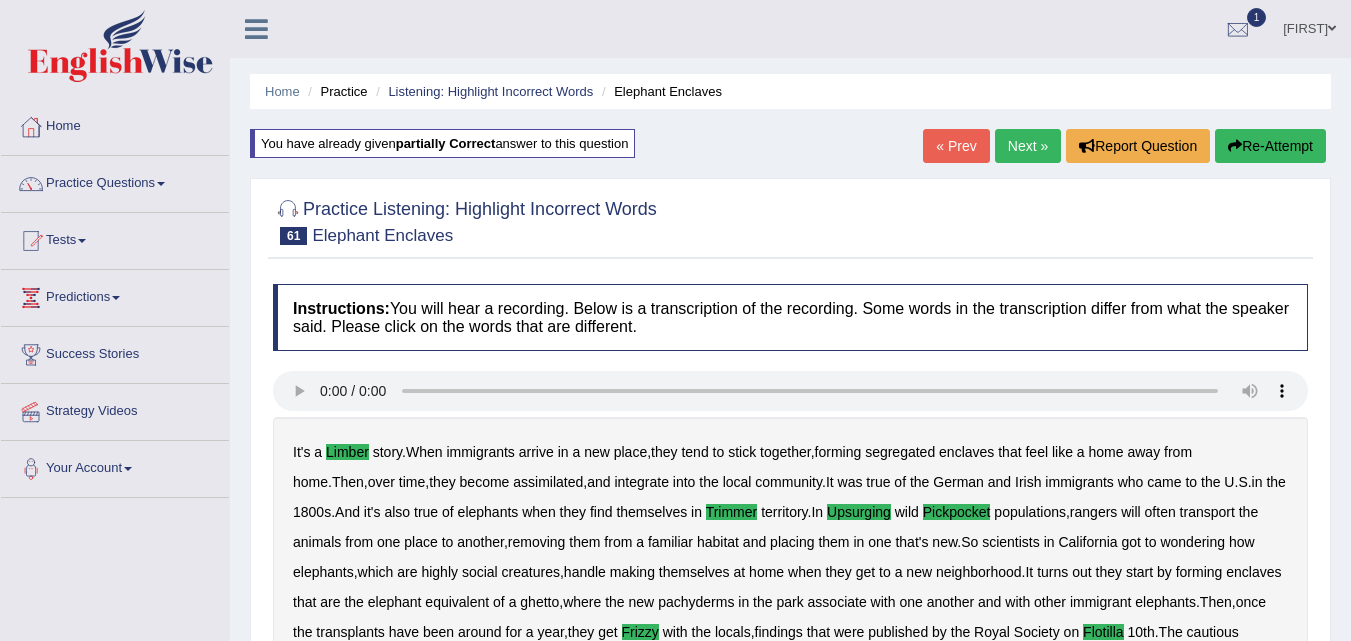 click on "Next »" at bounding box center (1028, 146) 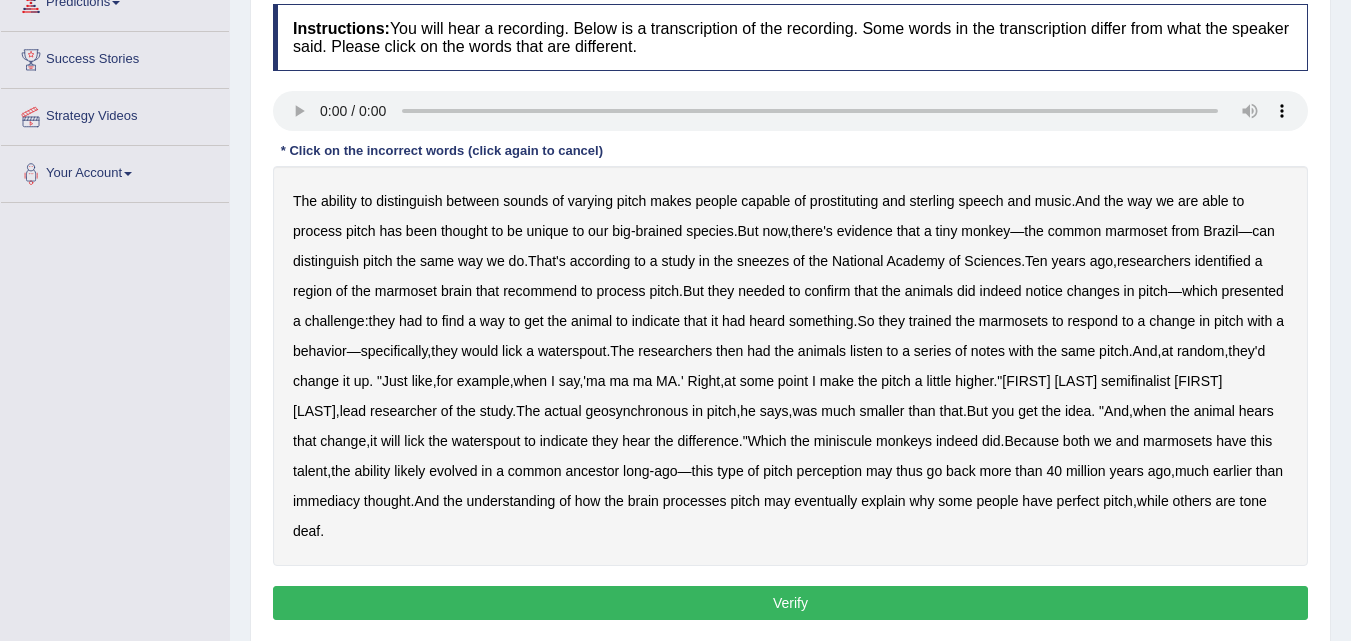 scroll, scrollTop: 0, scrollLeft: 0, axis: both 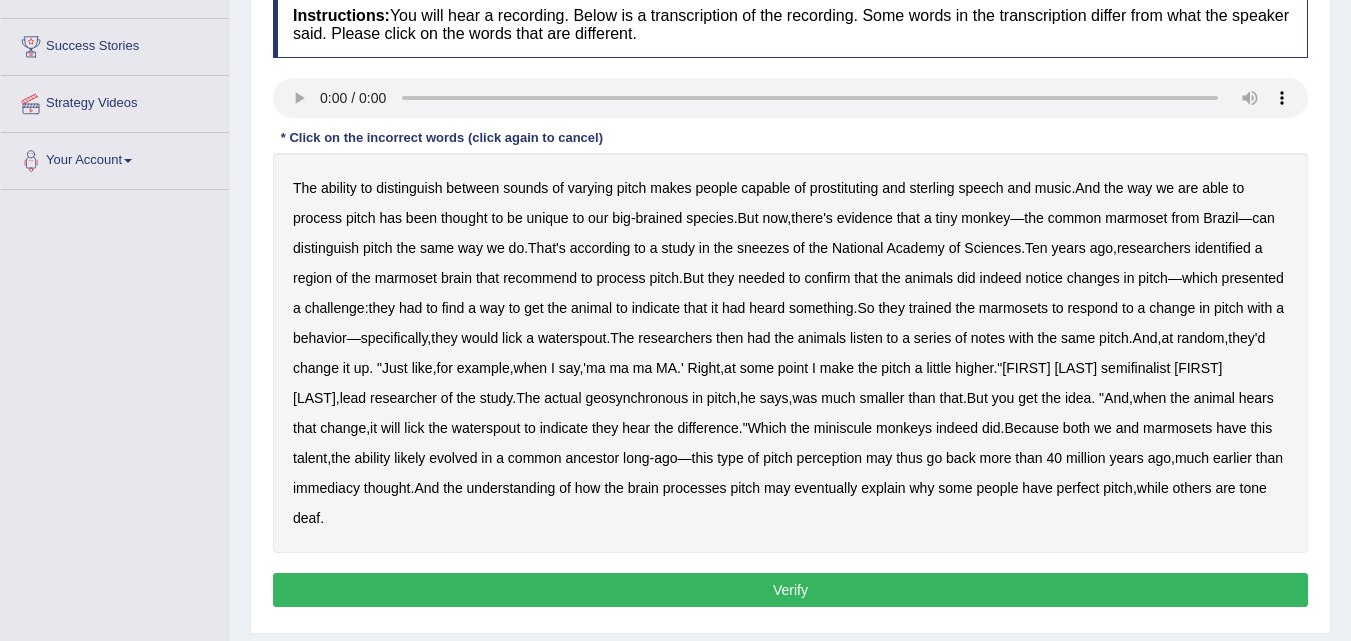 click on "prostituting" at bounding box center (844, 188) 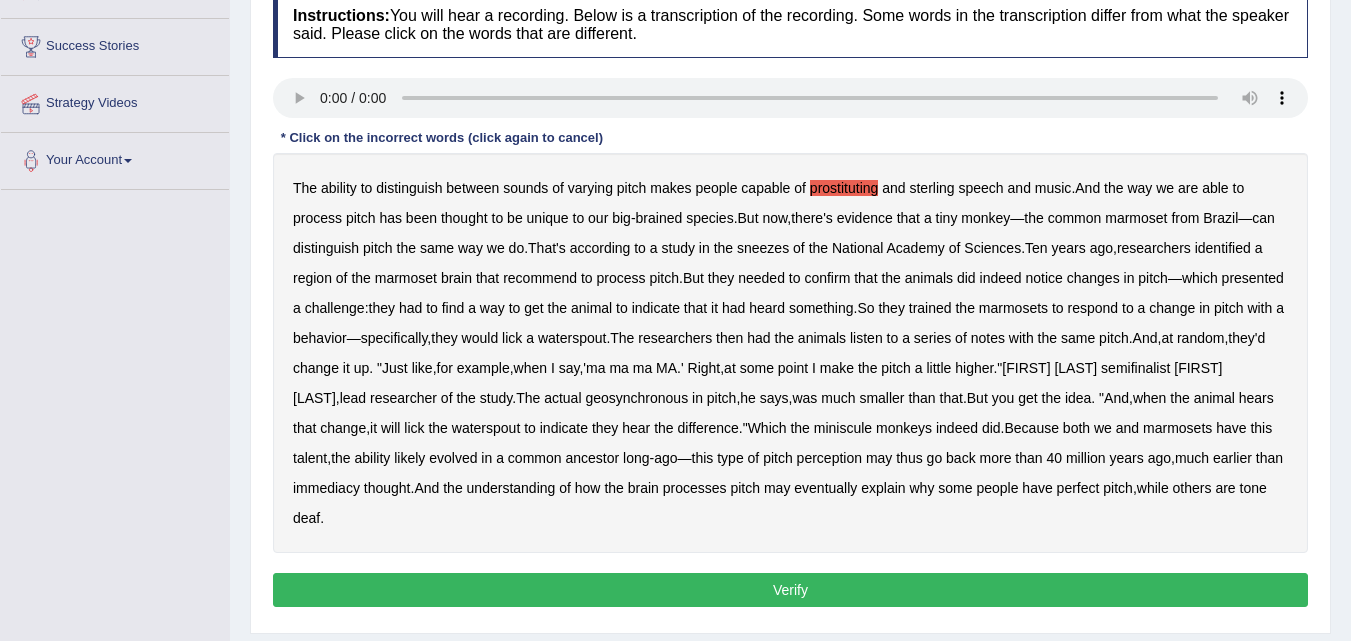 click on "sterling" at bounding box center [931, 188] 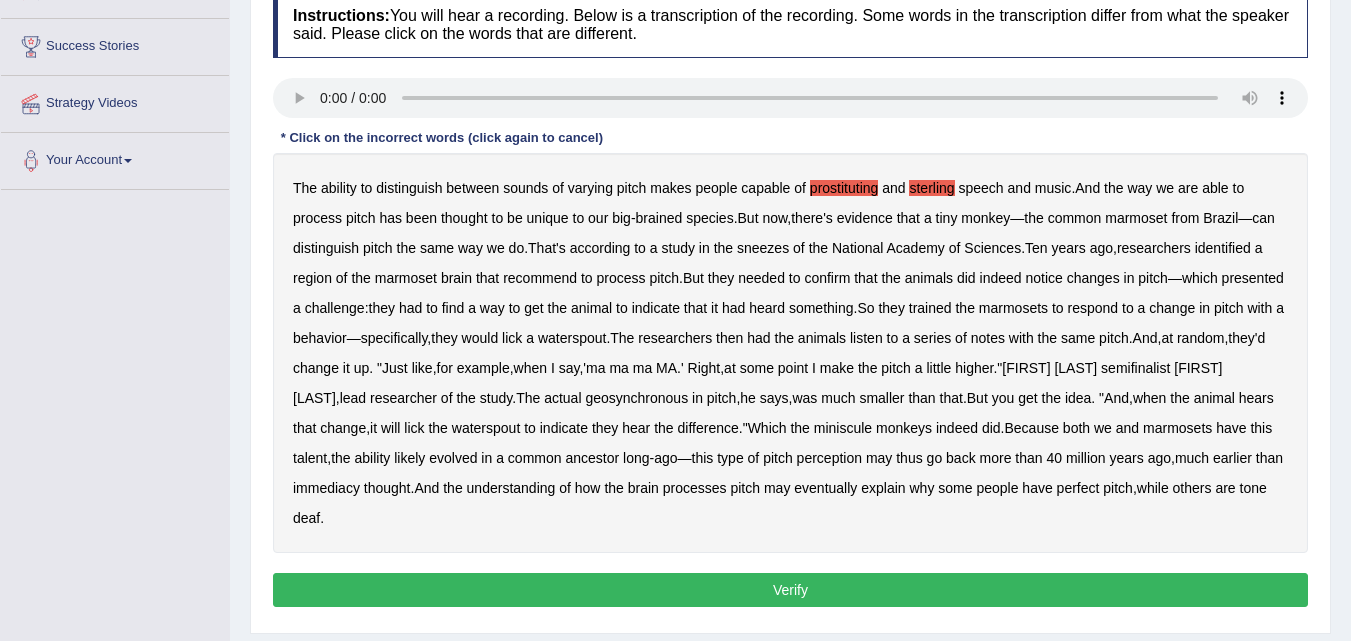 click on "sneezes" at bounding box center [763, 248] 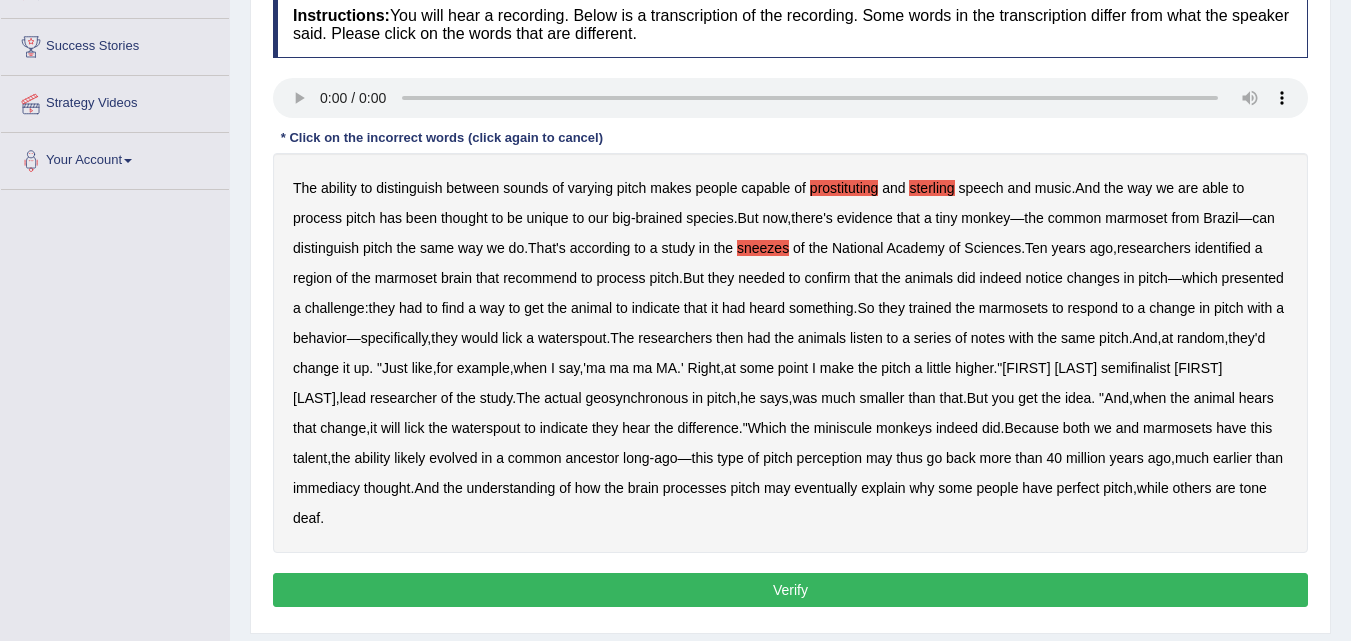 click on "recommend" at bounding box center (540, 278) 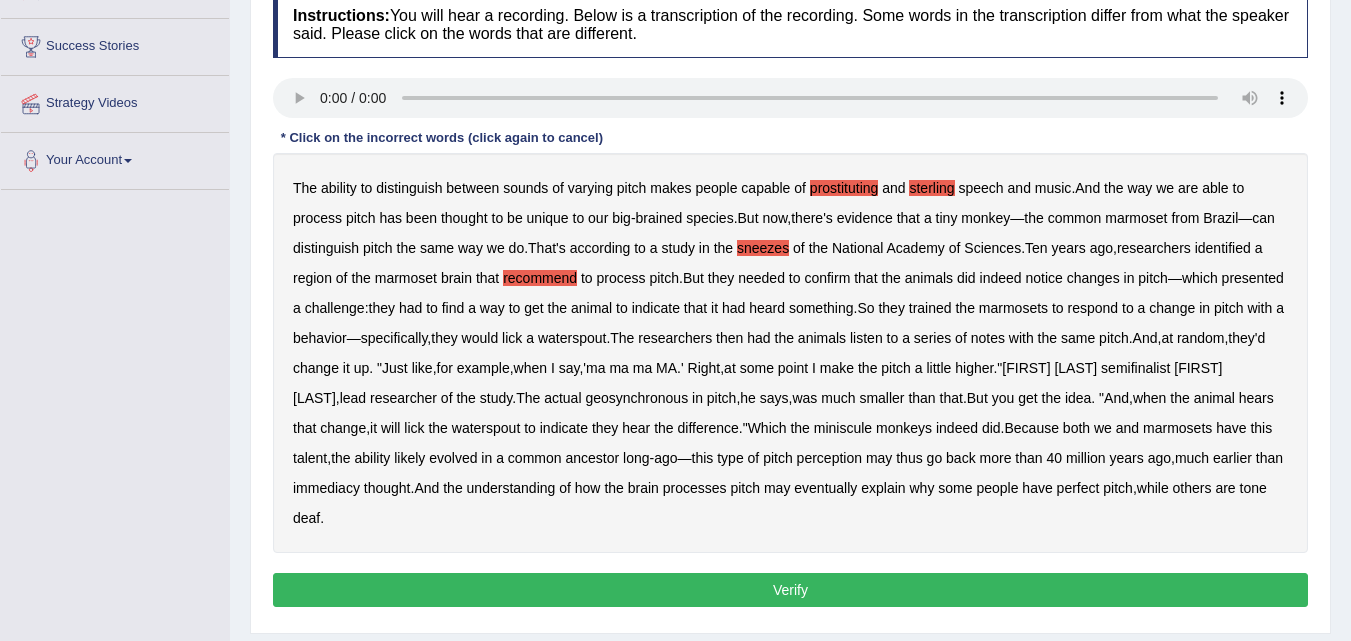 click on "semifinalist" at bounding box center (1135, 368) 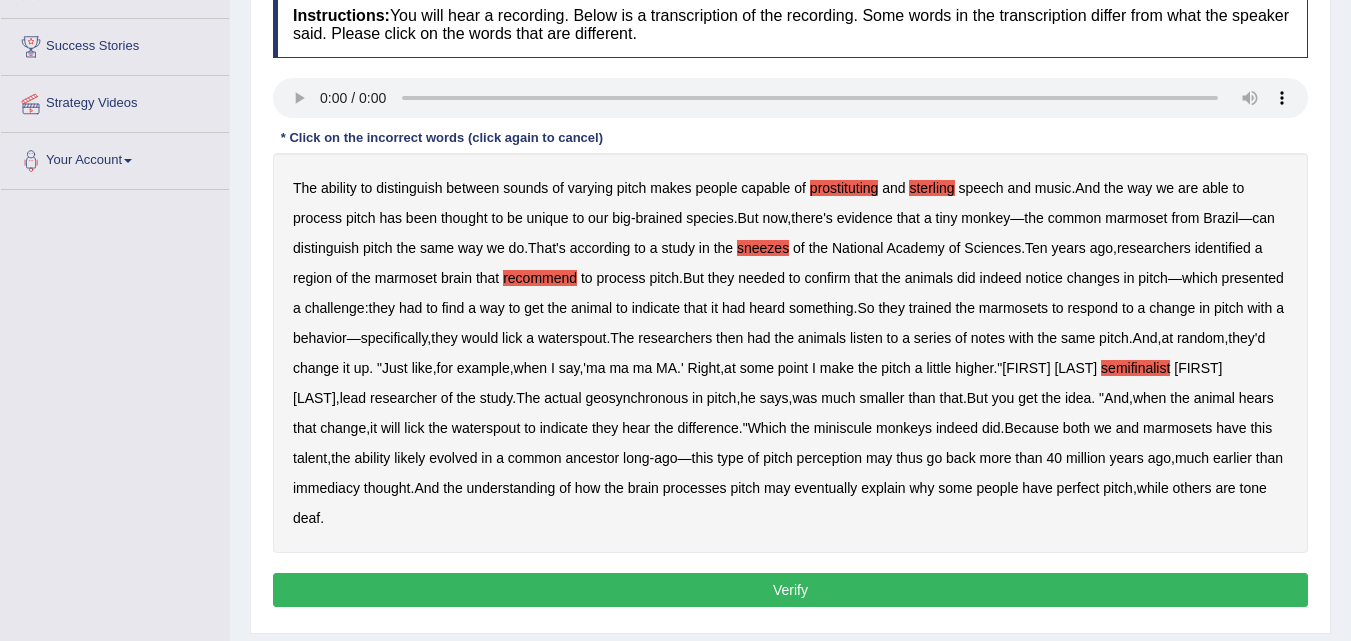 click on "immediacy" at bounding box center (326, 488) 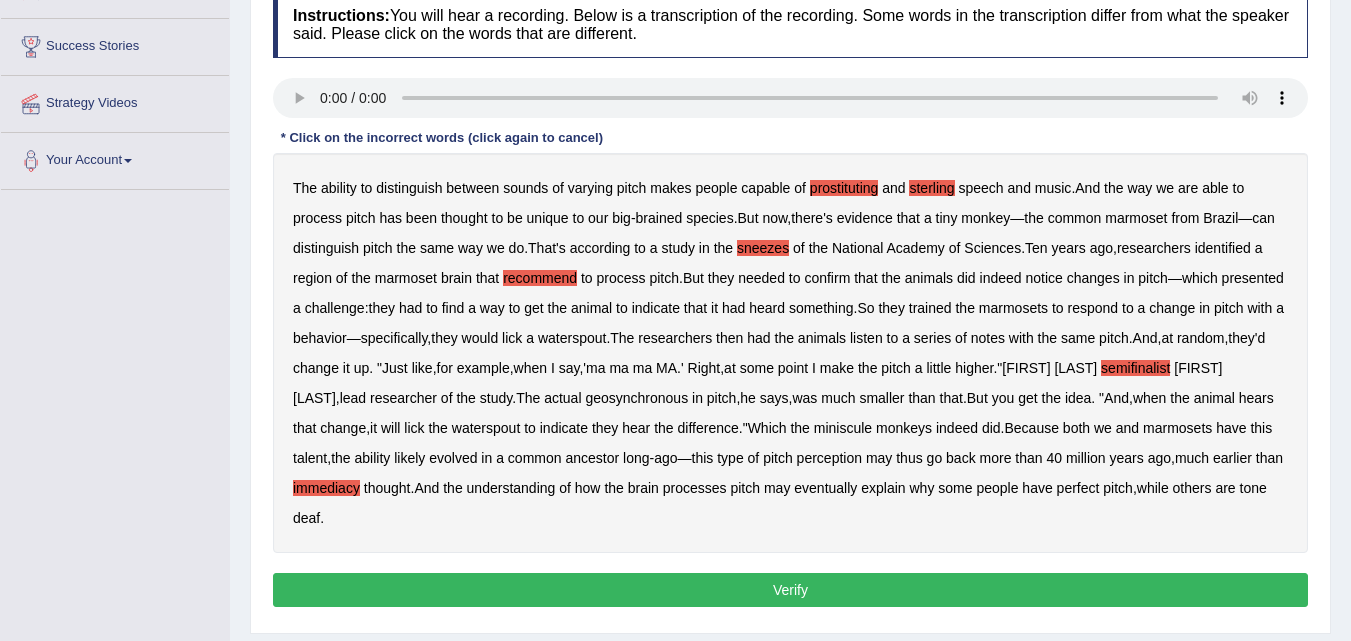 click on "Verify" at bounding box center [790, 590] 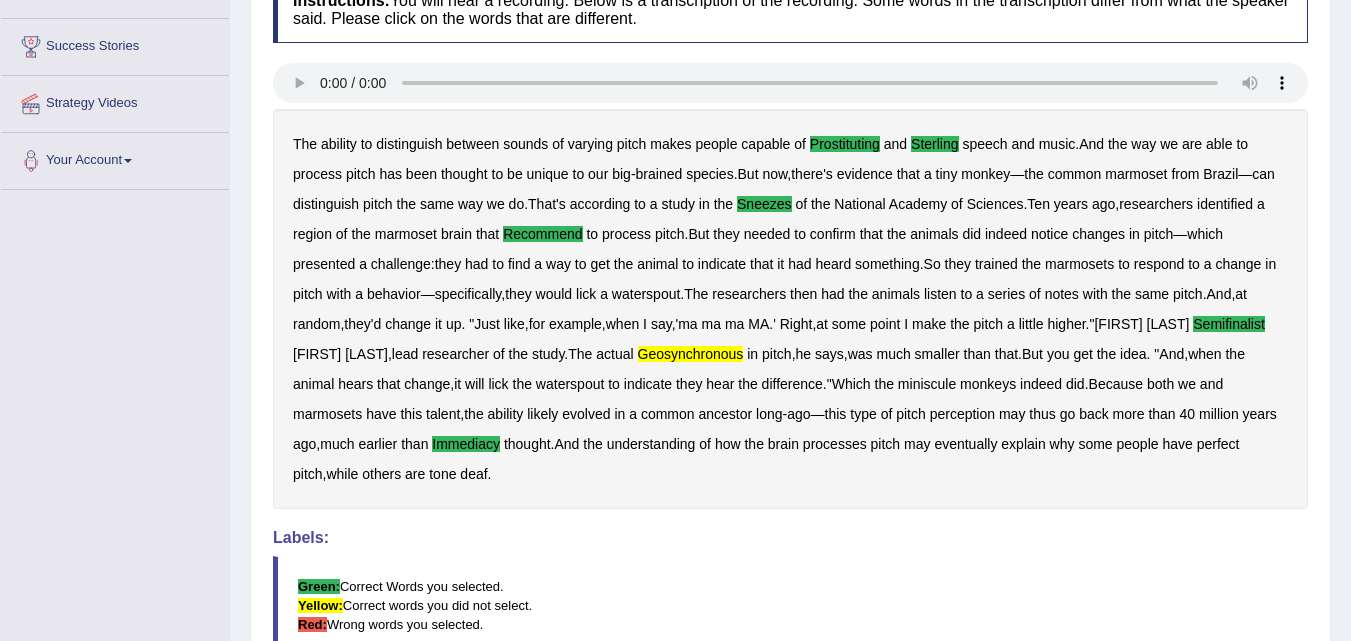 click on "geosynchronous" at bounding box center (691, 354) 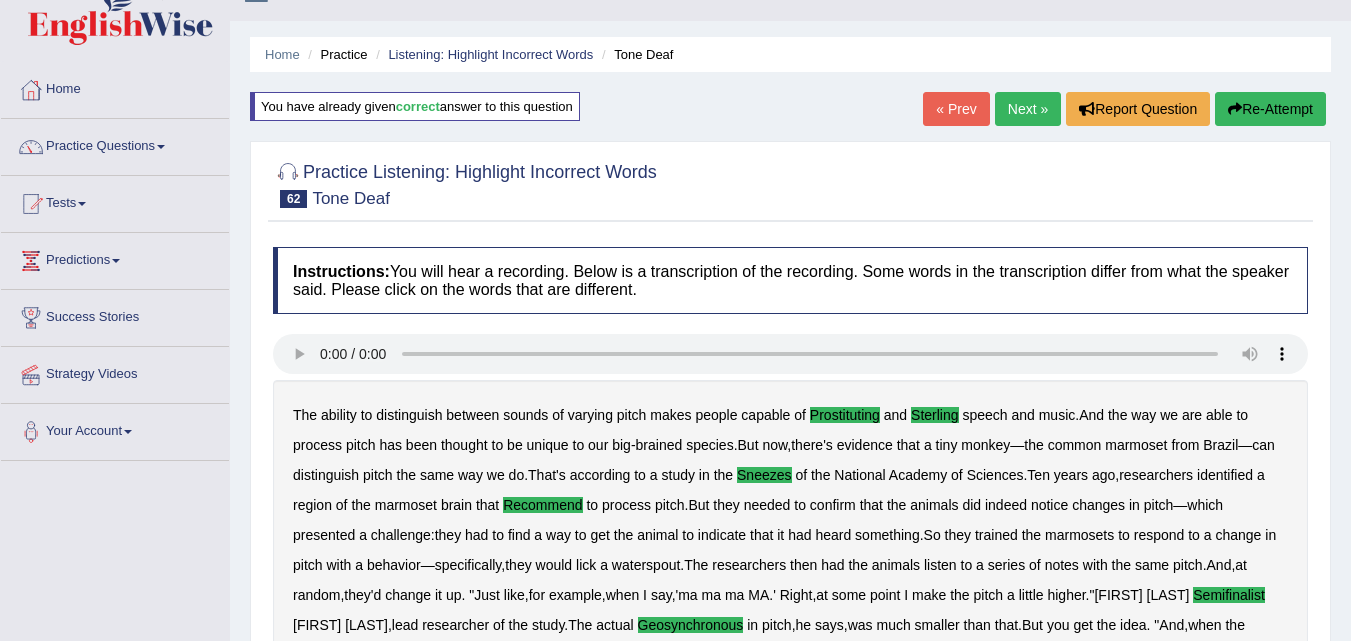 scroll, scrollTop: 36, scrollLeft: 0, axis: vertical 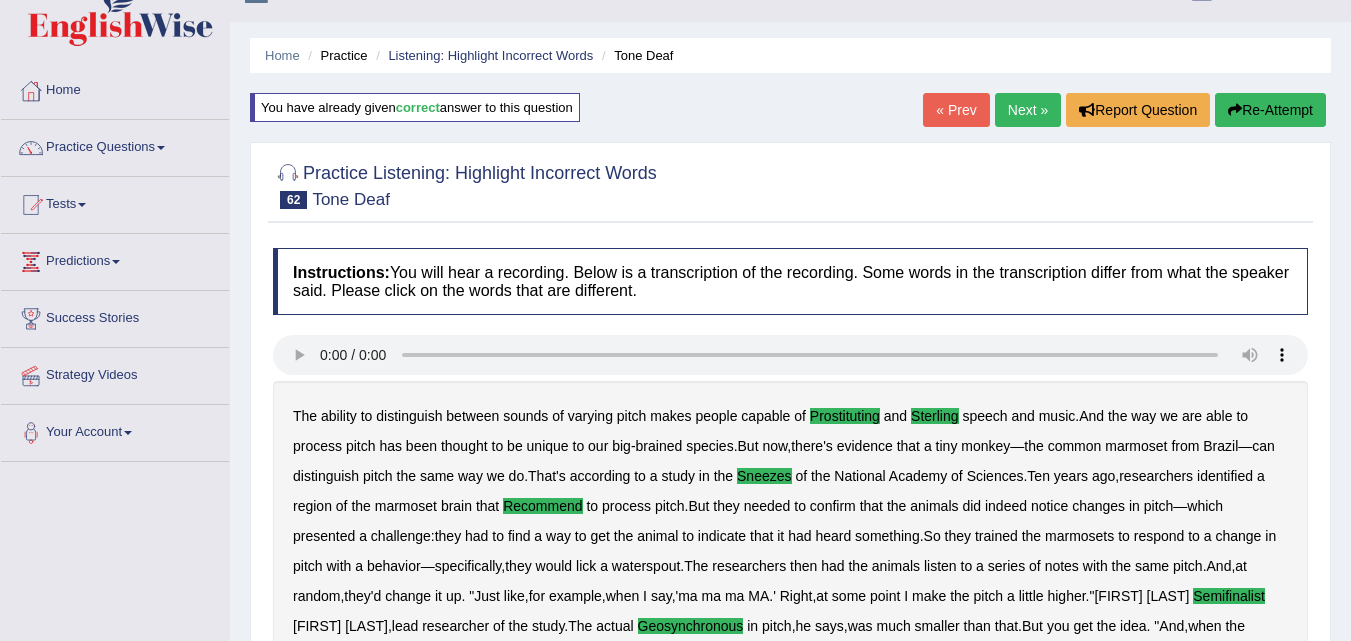 click on "Next »" at bounding box center (1028, 110) 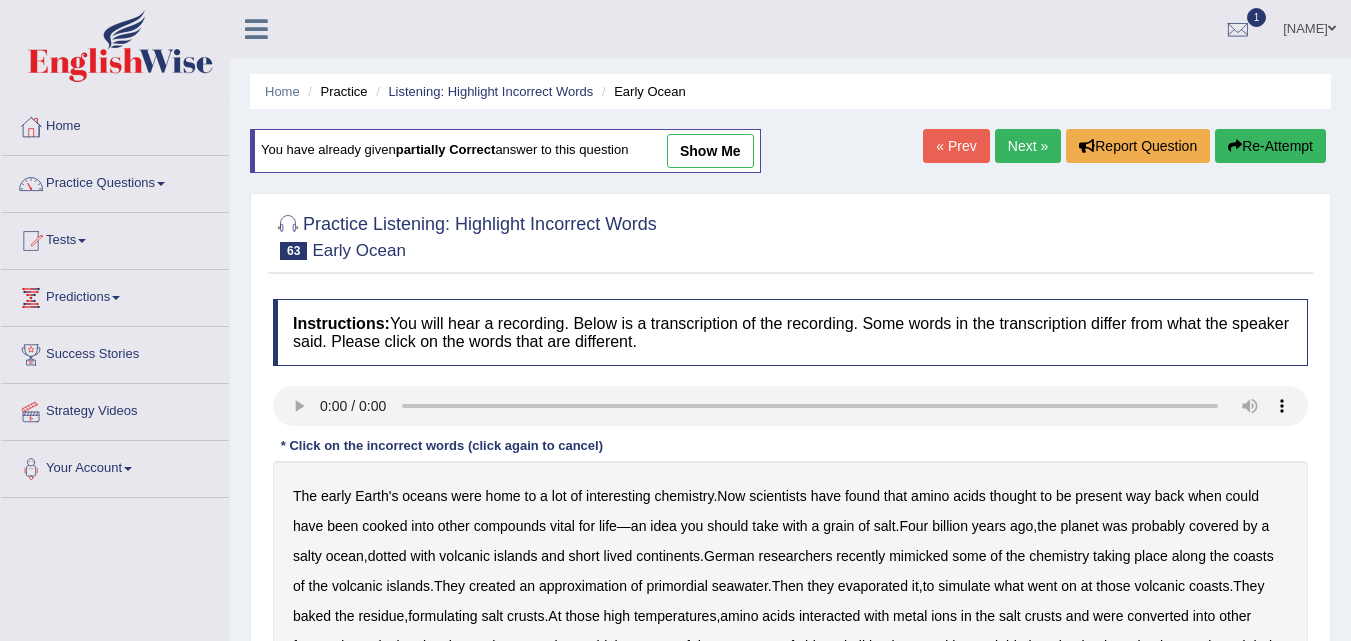 scroll, scrollTop: 223, scrollLeft: 0, axis: vertical 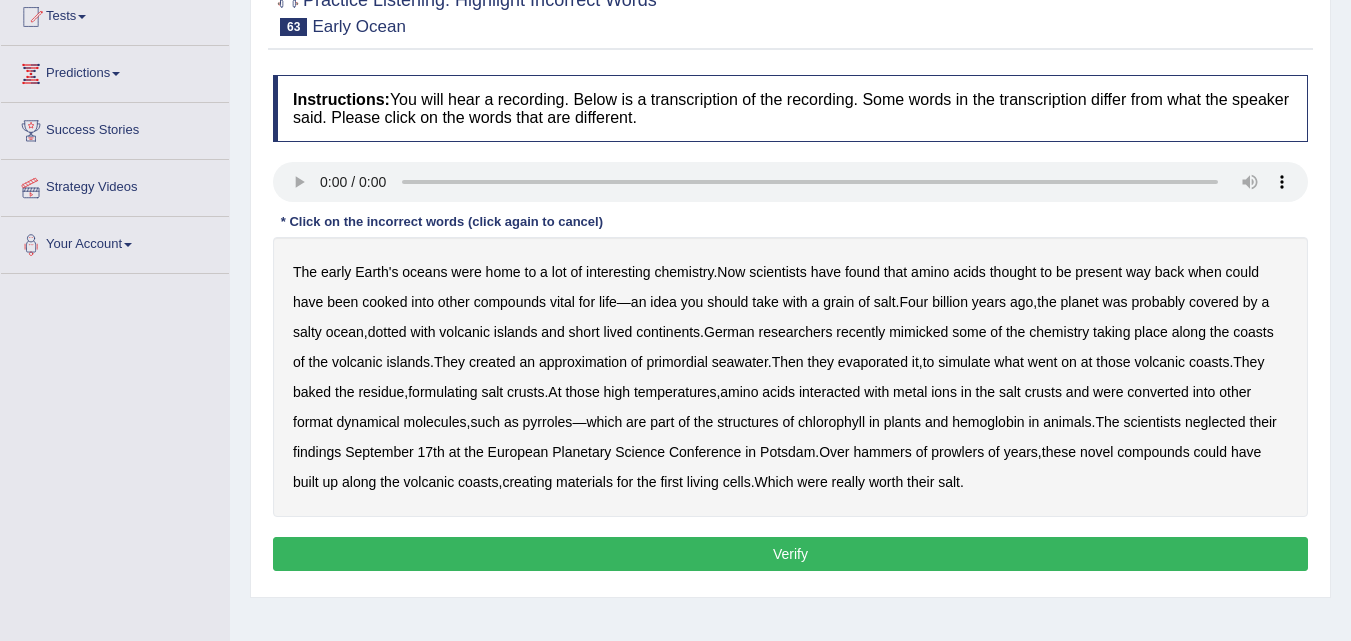 click on "formulating" at bounding box center (442, 392) 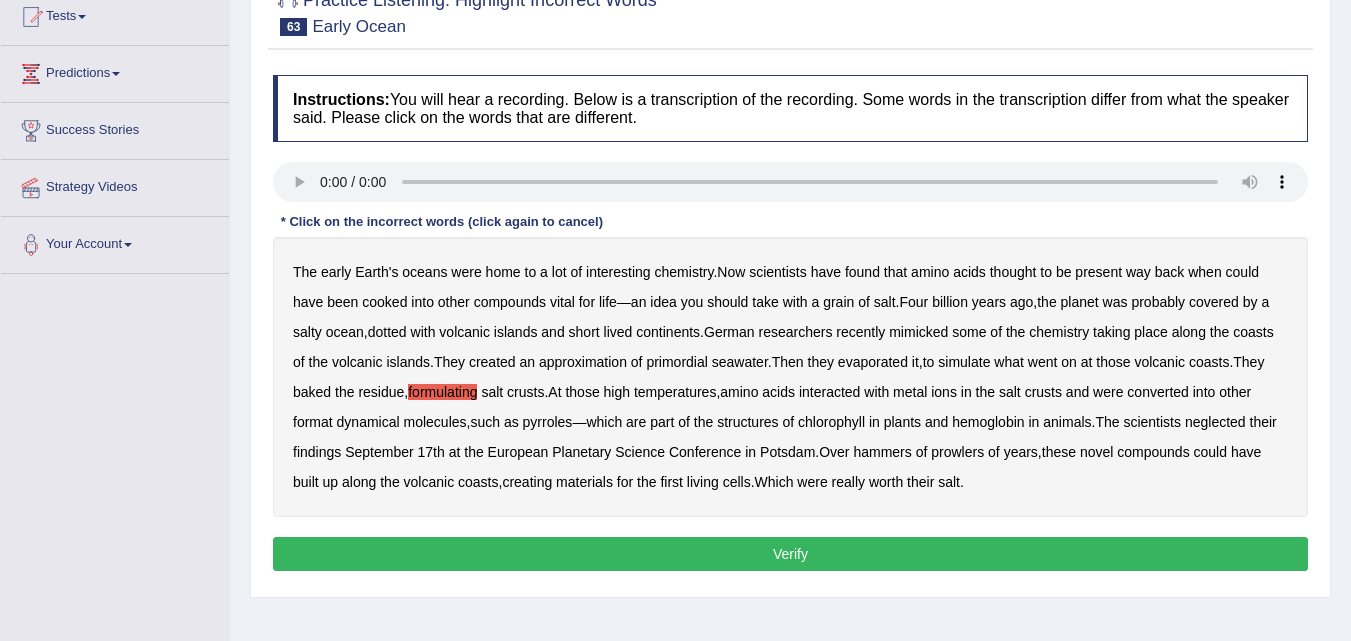 click on "format" at bounding box center [313, 422] 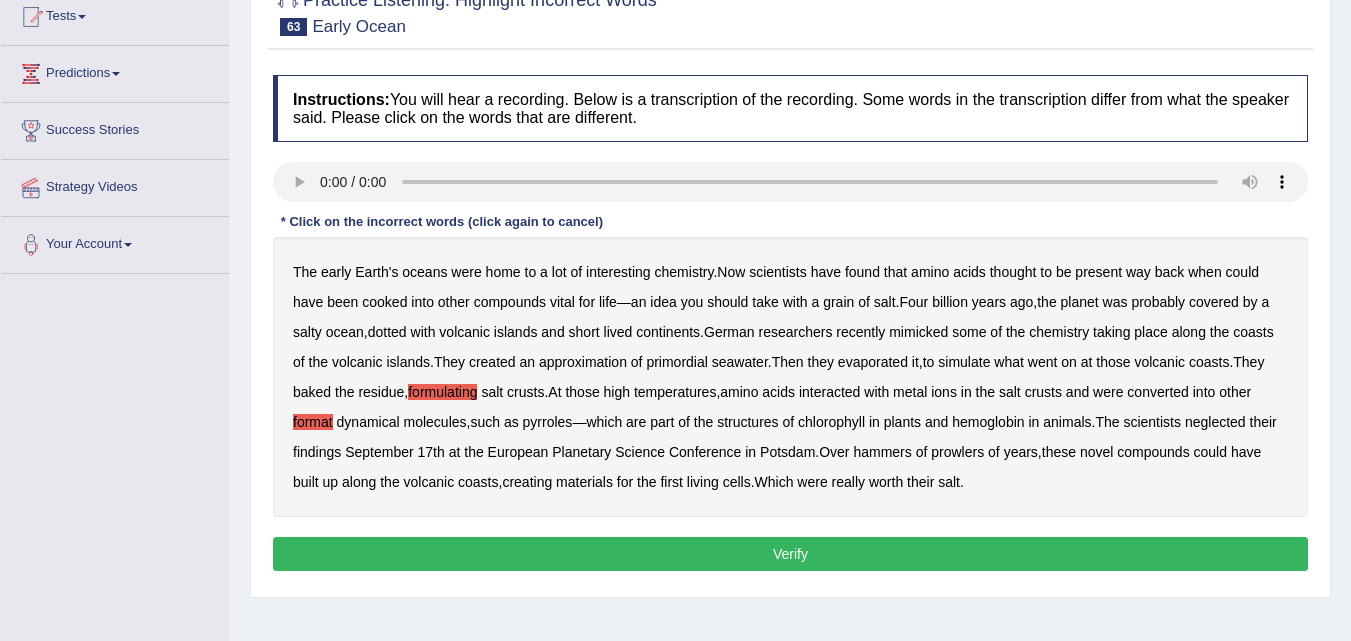 click on "dynamical" at bounding box center [368, 422] 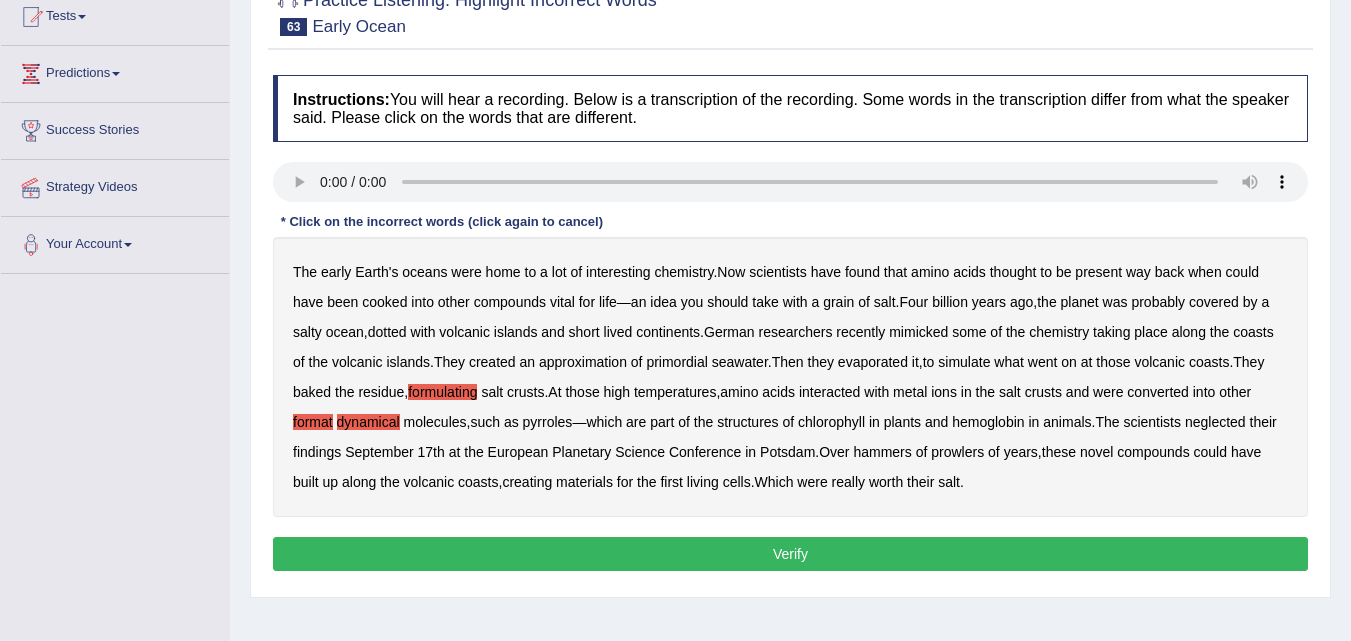 click on "neglected" at bounding box center [1215, 422] 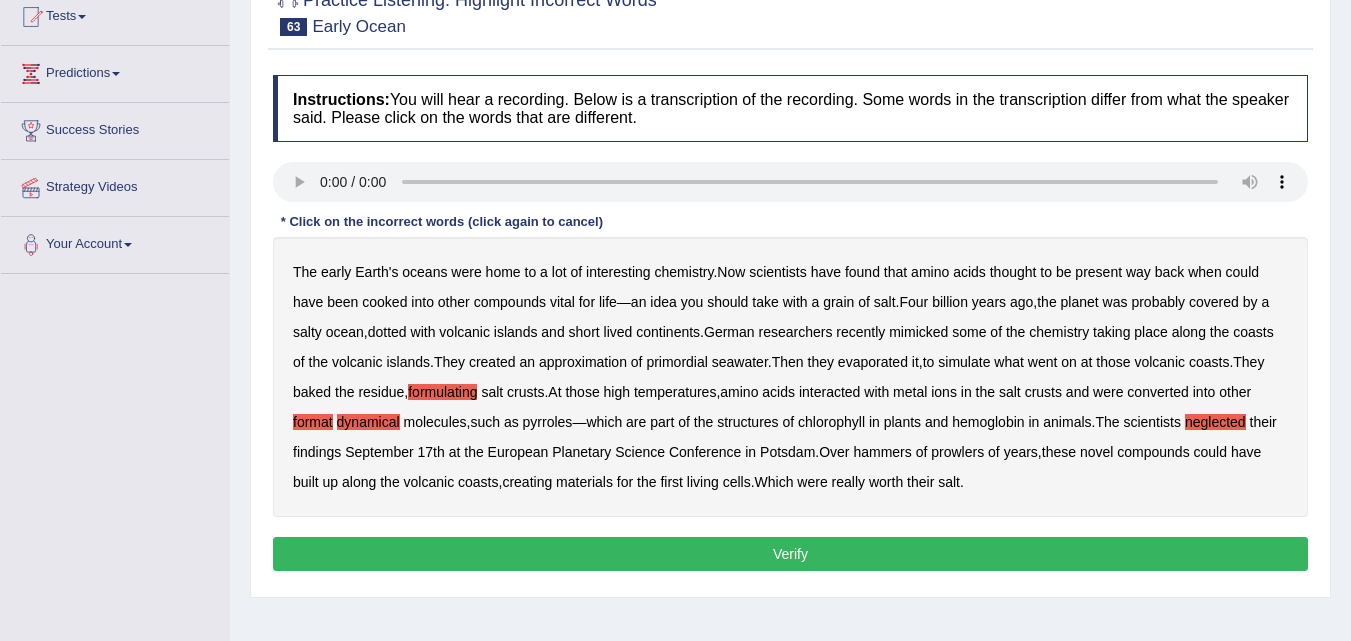 click on "hammers" at bounding box center (882, 452) 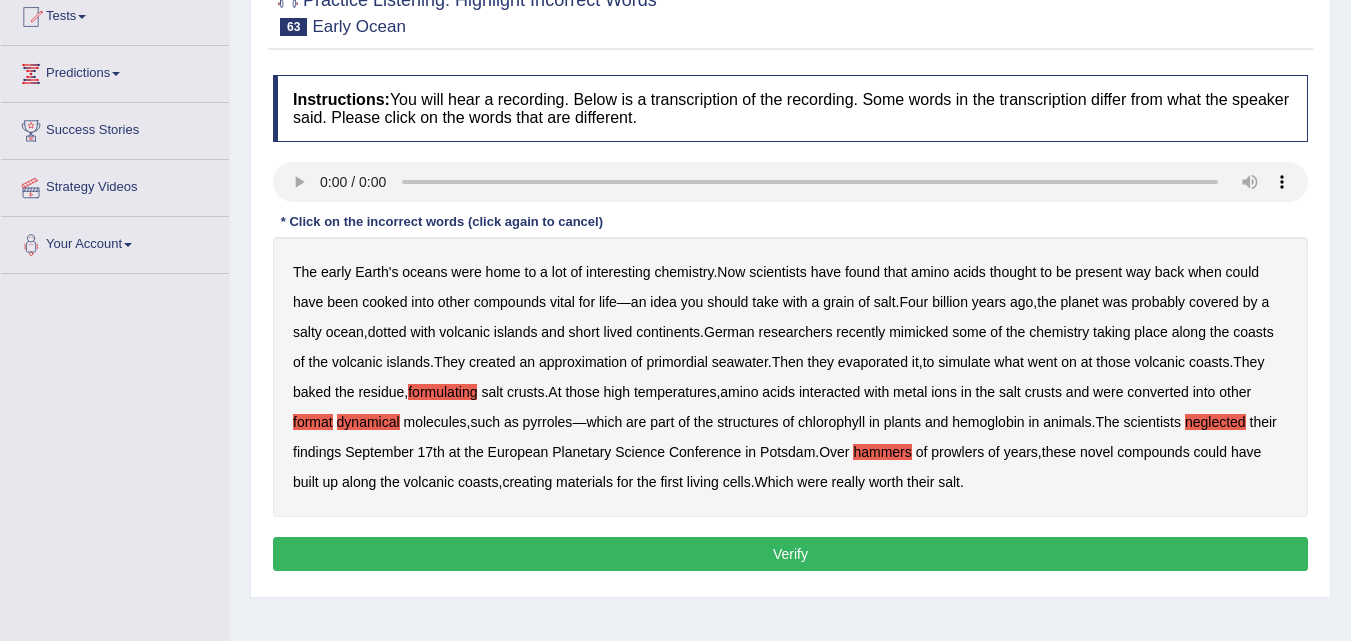 click on "prowlers" at bounding box center [957, 452] 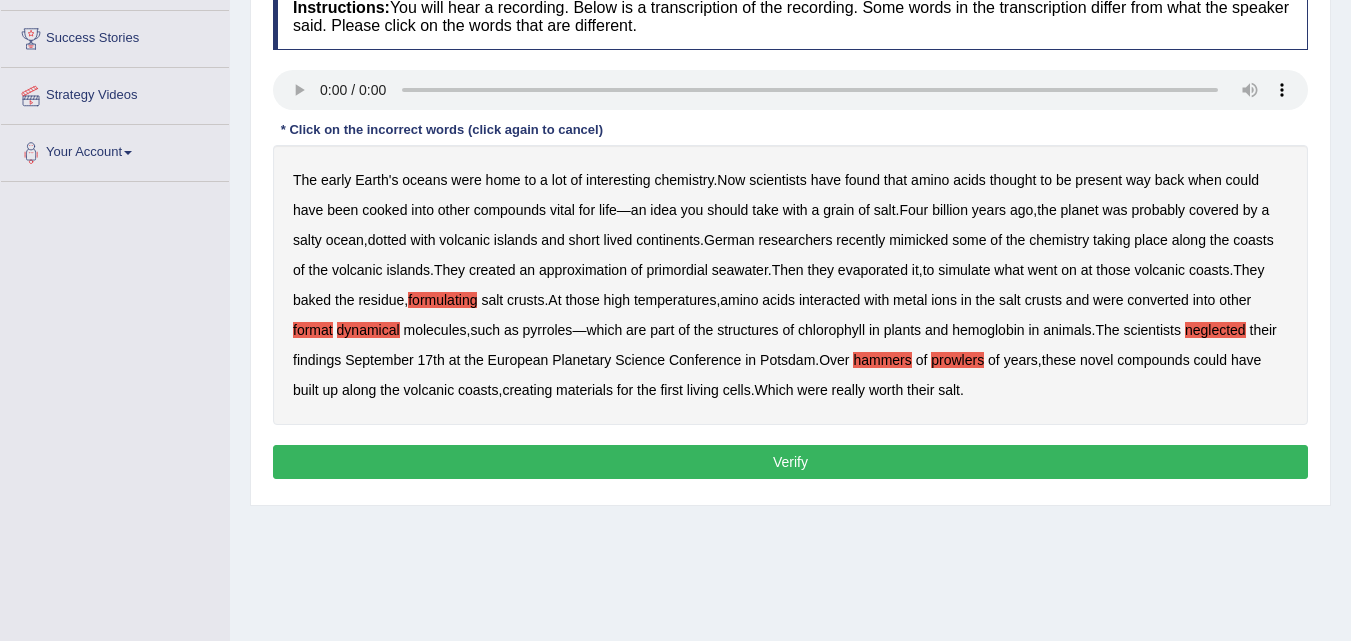 scroll, scrollTop: 312, scrollLeft: 0, axis: vertical 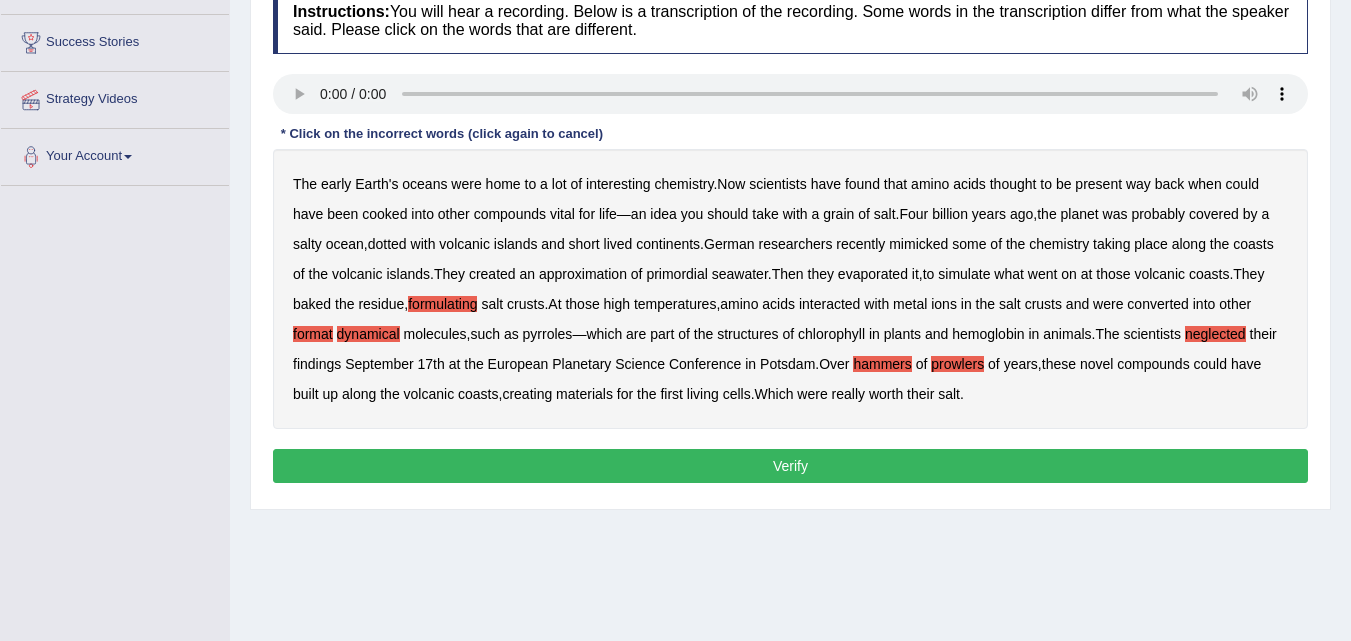 click on "Verify" at bounding box center (790, 466) 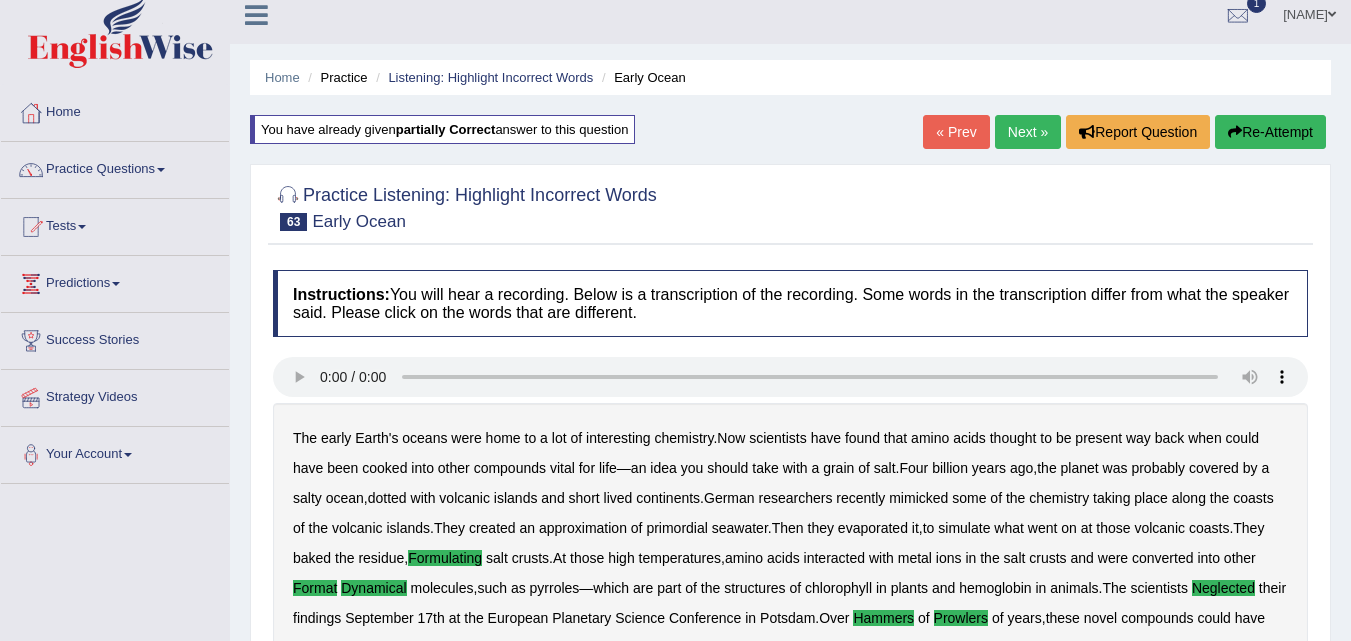 scroll, scrollTop: 13, scrollLeft: 0, axis: vertical 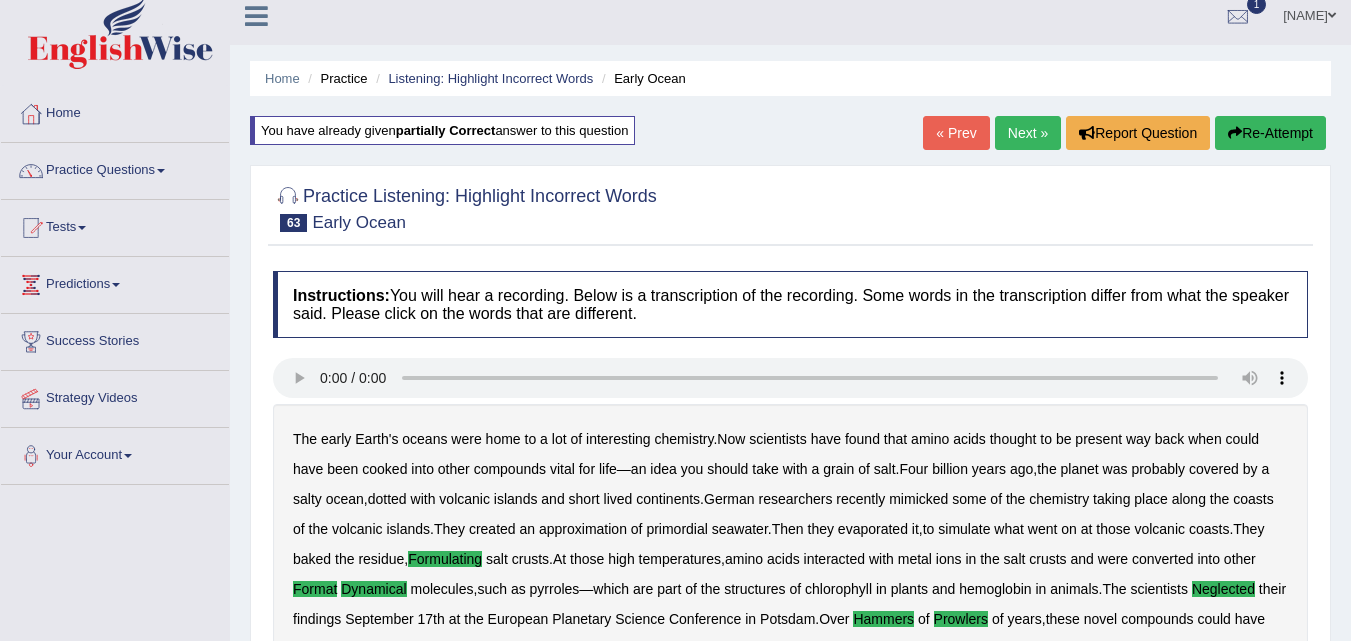 click on "Next »" at bounding box center (1028, 133) 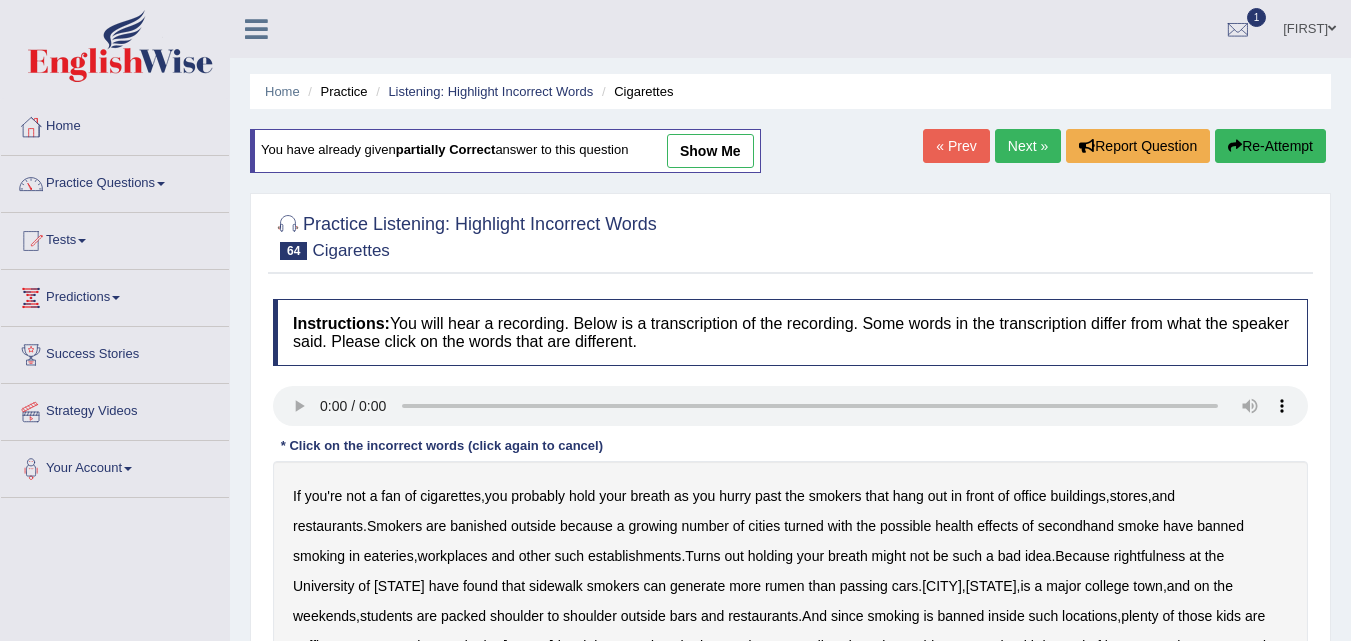 scroll, scrollTop: 314, scrollLeft: 0, axis: vertical 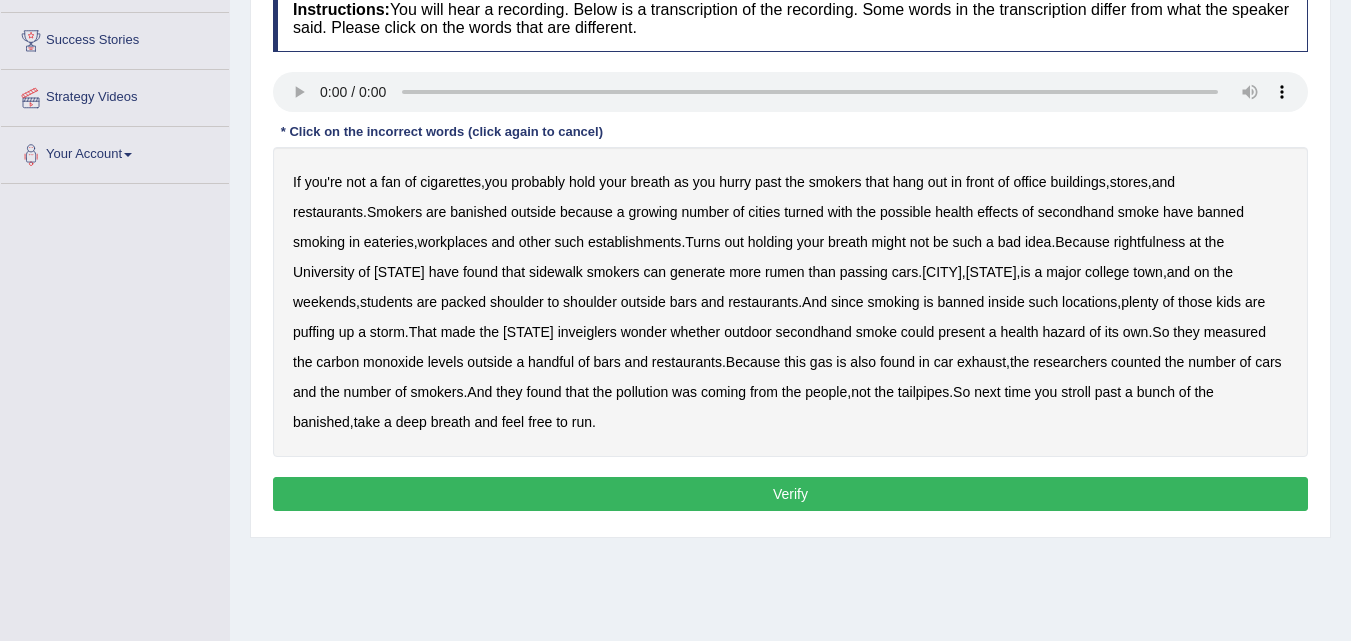 click on "rightfulness" at bounding box center [1150, 242] 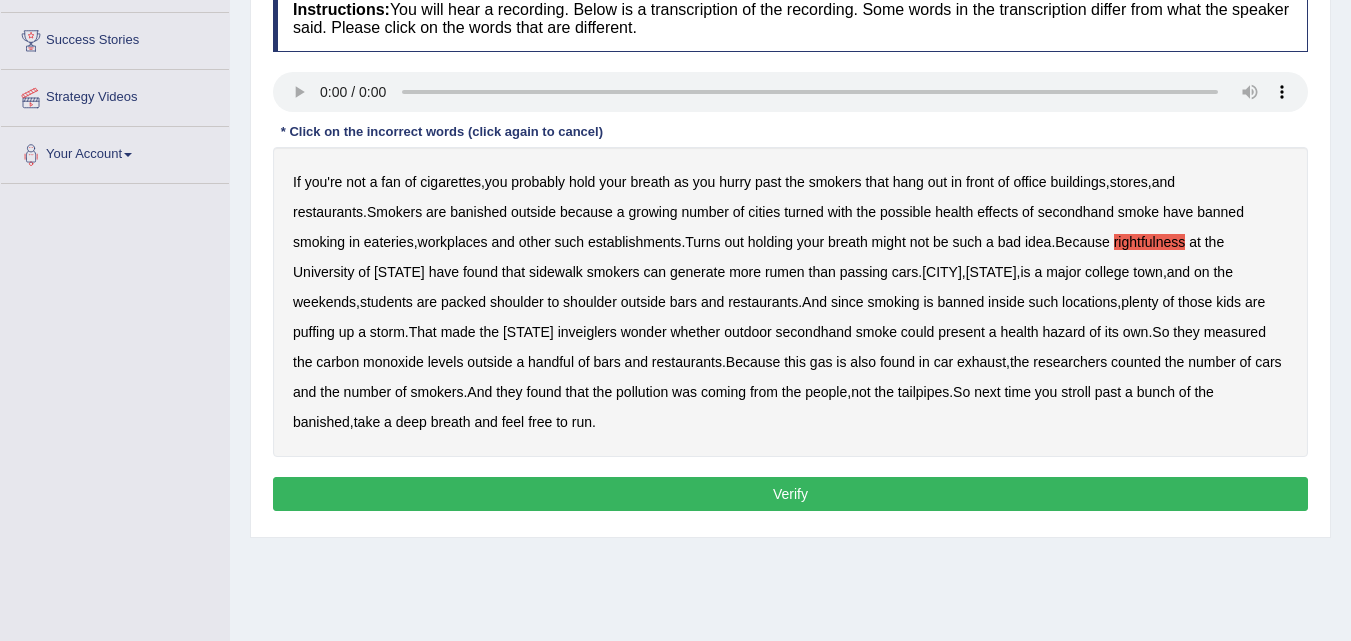 click on "rumen" at bounding box center [785, 272] 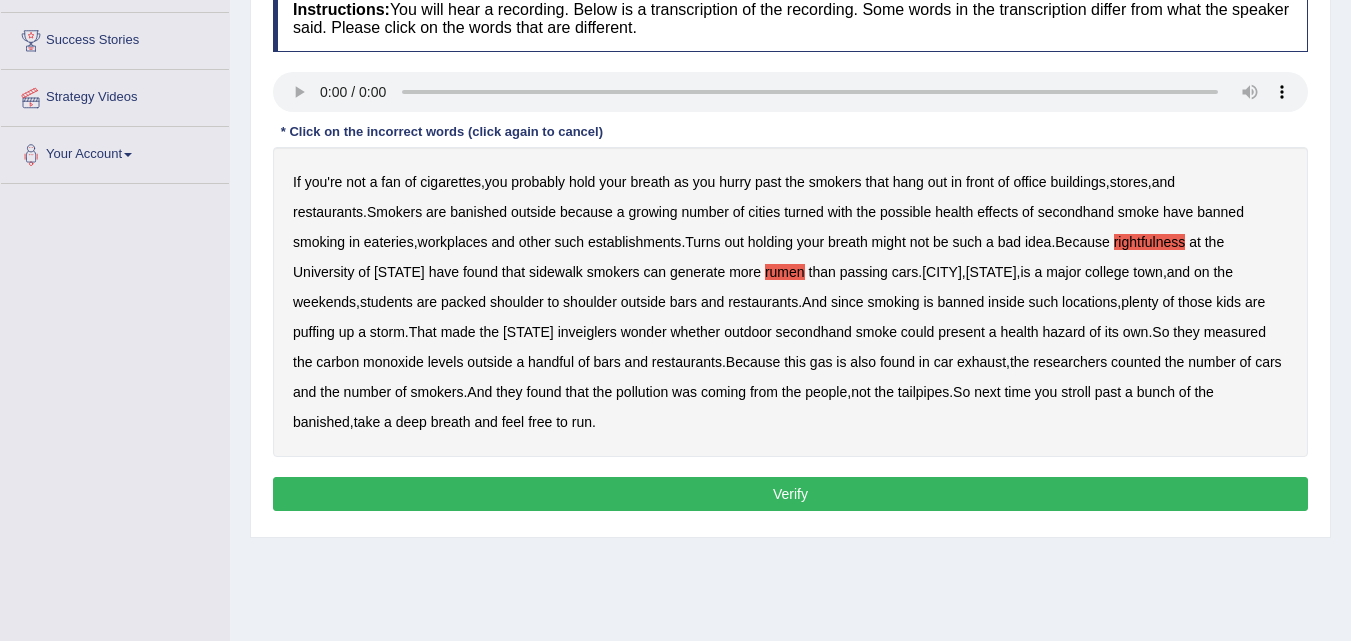 click on "inveiglers" at bounding box center [587, 332] 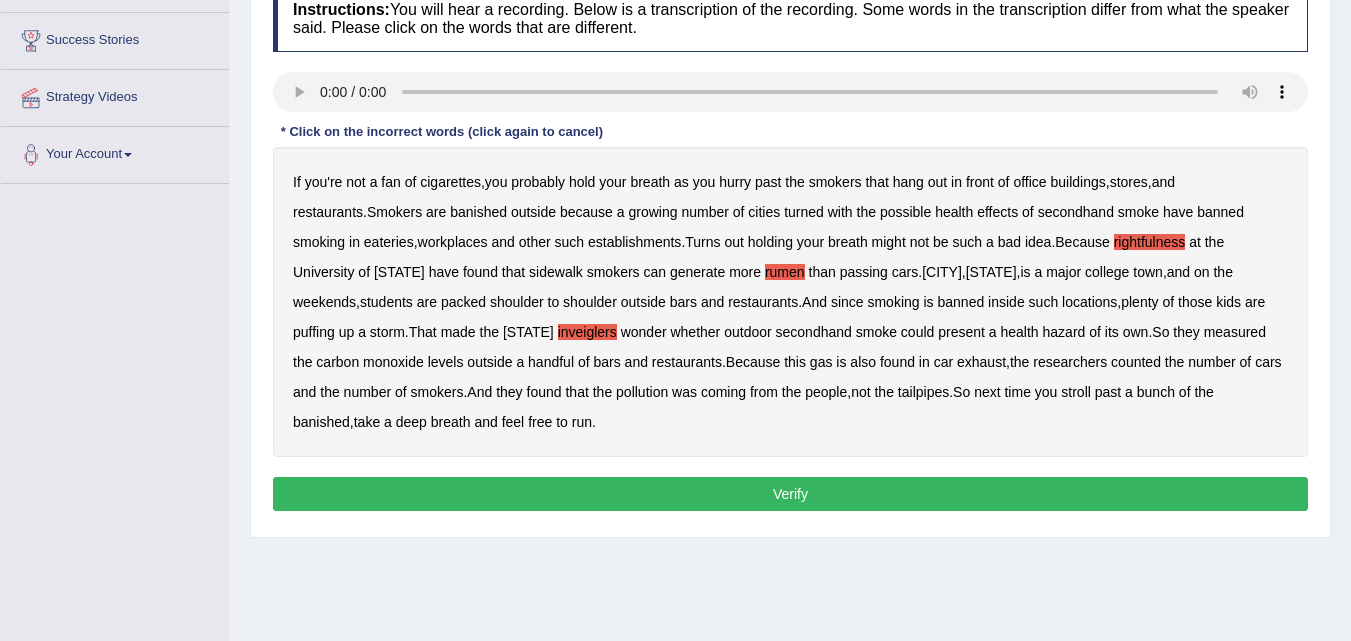 click on "Verify" at bounding box center (790, 494) 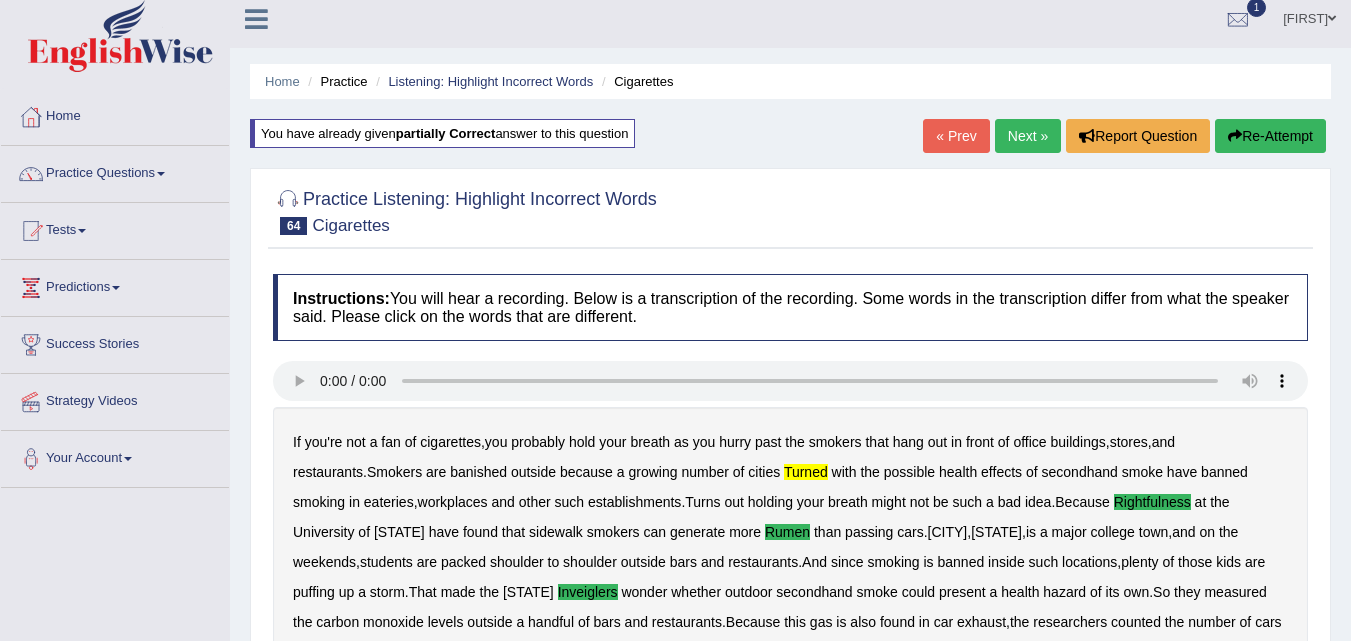 scroll, scrollTop: 9, scrollLeft: 0, axis: vertical 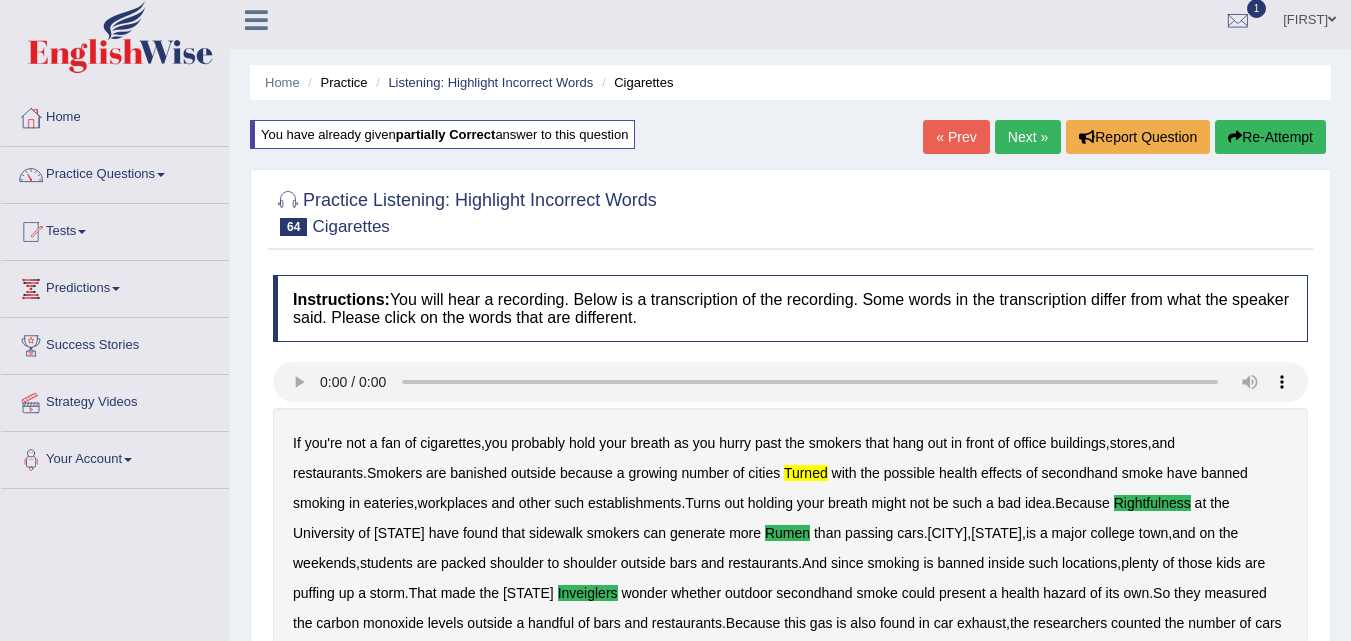 click on "Next »" at bounding box center [1028, 137] 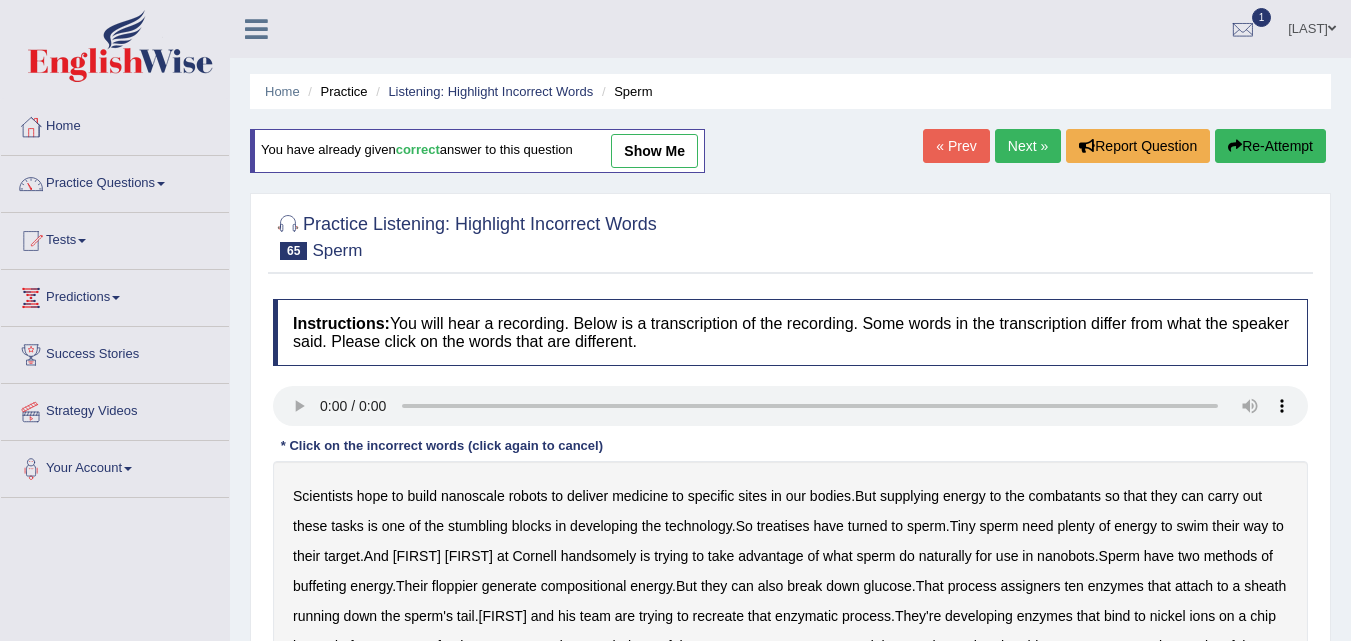 click on "Instructions:  You will hear a recording. Below is a transcription of the recording. Some words in the transcription differ from what the speaker said. Please click on the words that are different.
Transcript: * Click on the incorrect words (click again to cancel) Scientists   hope   to   build   nanoscale   robots   to   deliver   medicine   to   specific   sites   in   our   bodies .  But   supplying   energy   to   the   combatants   so   that   they   can   carry   out   these   tasks   is   one   of   the   stumbling   blocks   in   developing   the   technology .  So   treatises   have   turned   to   sperm .  Tiny   sperm   need   plenty   of   energy   to   swim   their   way   to   their   target .  And   [NAME] [LAST] at [ORGANIZATION] handsomely   is   trying   to   take   advantage   of   what   sperm   do   naturally   for   use   in   nanobots .  Sperm   have   two   methods   of   buffeting   energy .  Their   floppier   generate   compositional   energy .  But   they   can   also" at bounding box center (790, 535) 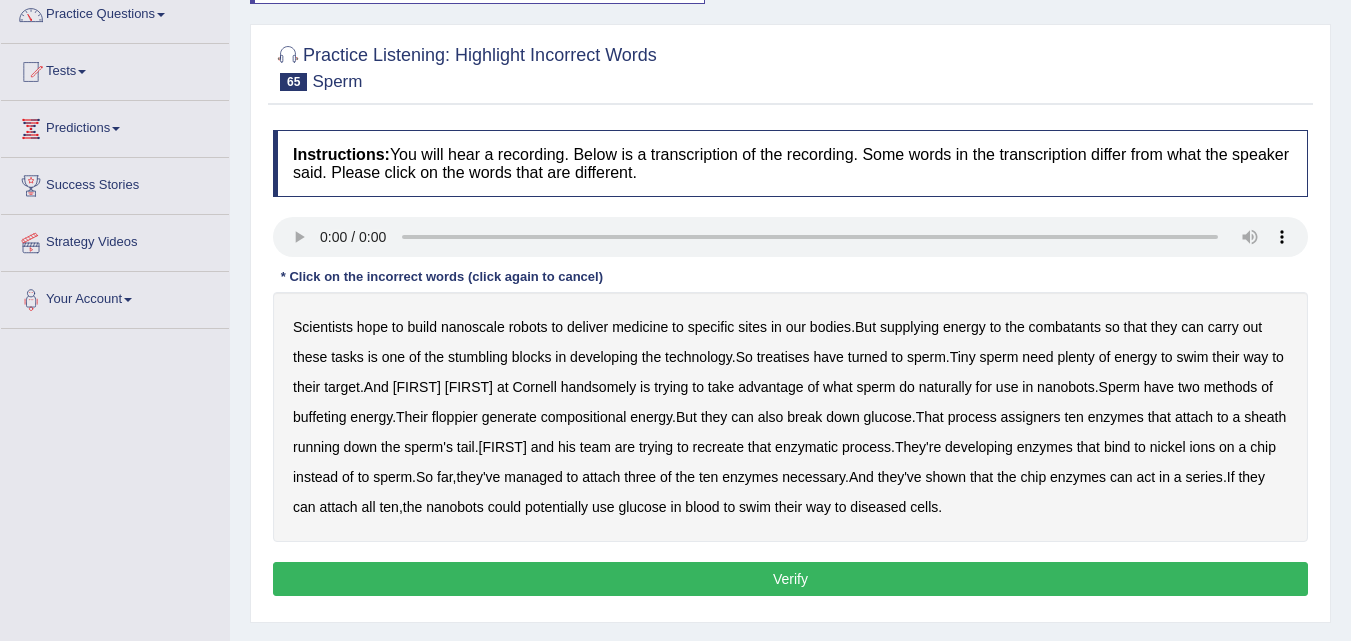 scroll, scrollTop: 0, scrollLeft: 0, axis: both 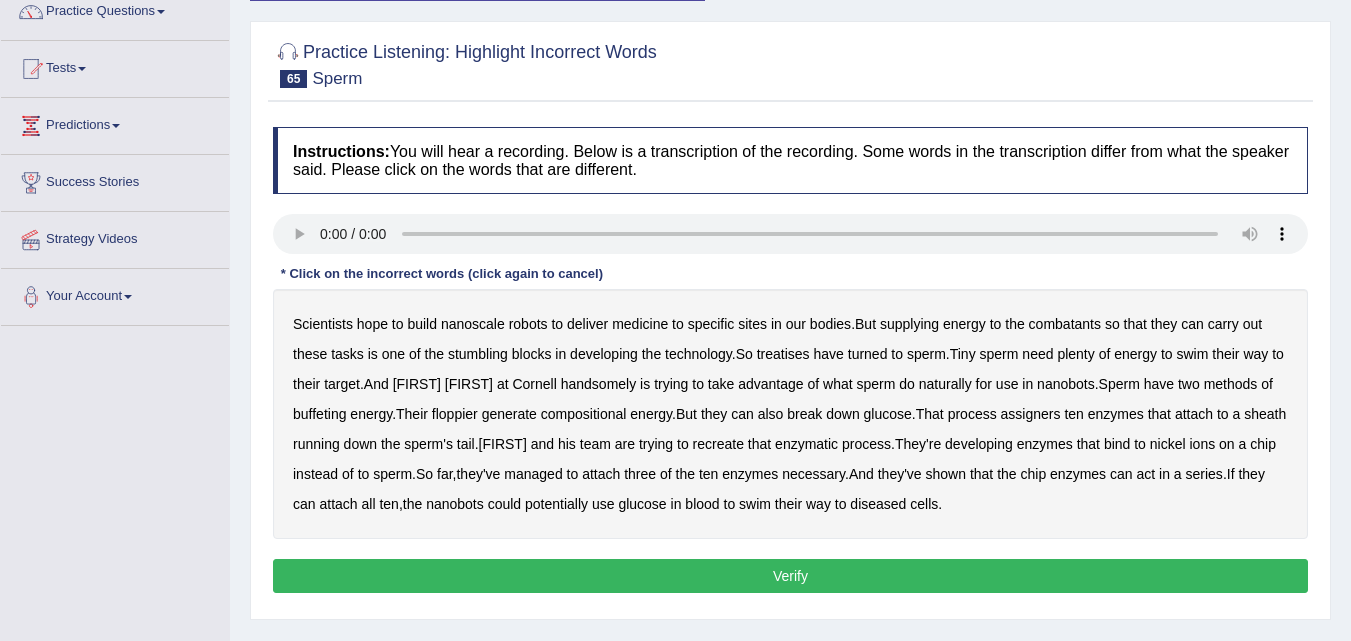 click on "combatants" at bounding box center (1065, 324) 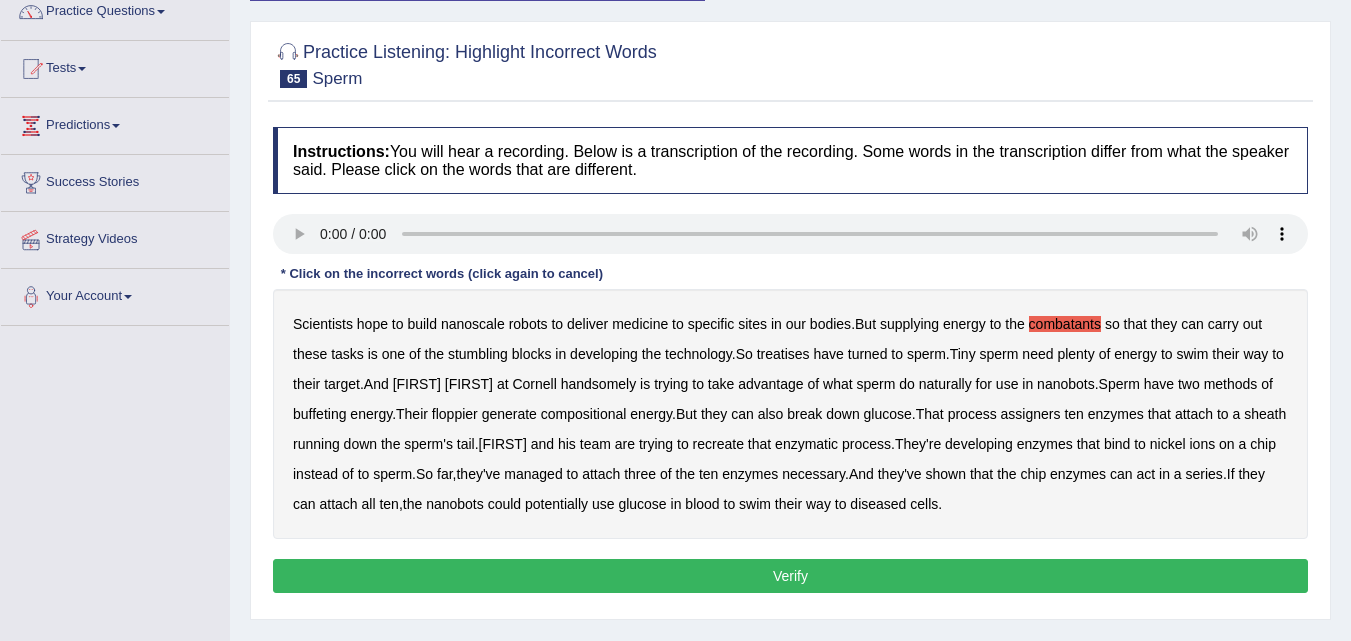 click on "treatises" at bounding box center (783, 354) 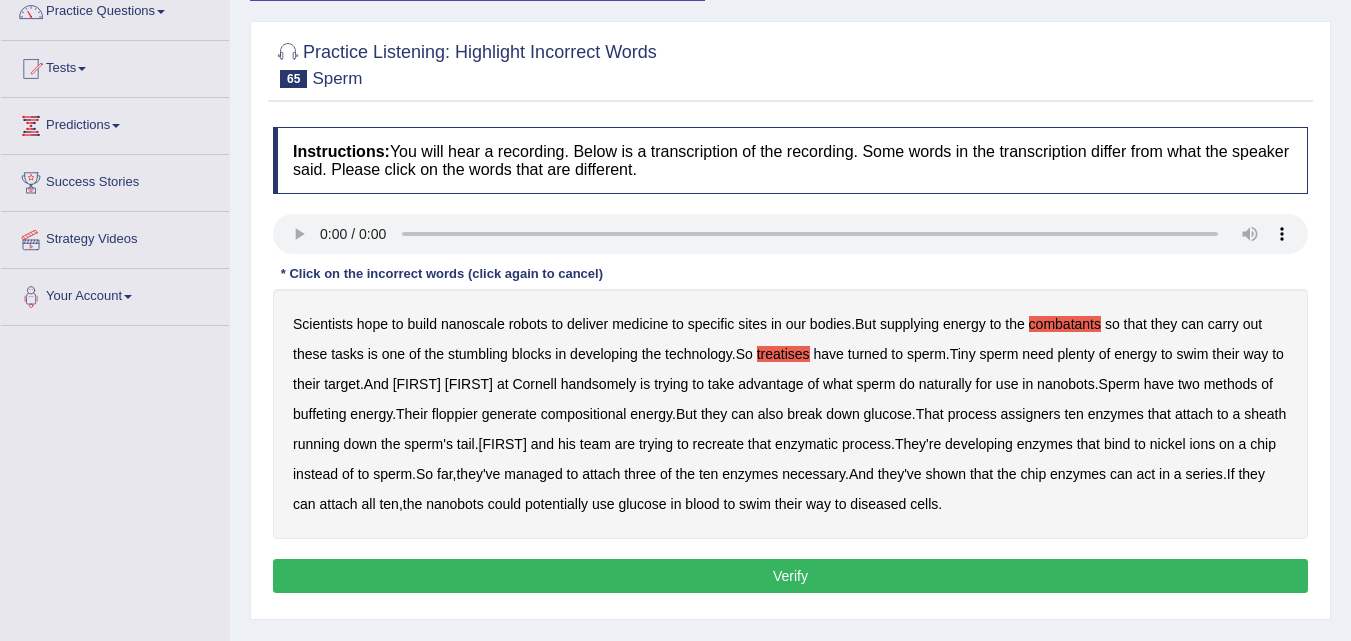 click on "handsomely" at bounding box center (599, 384) 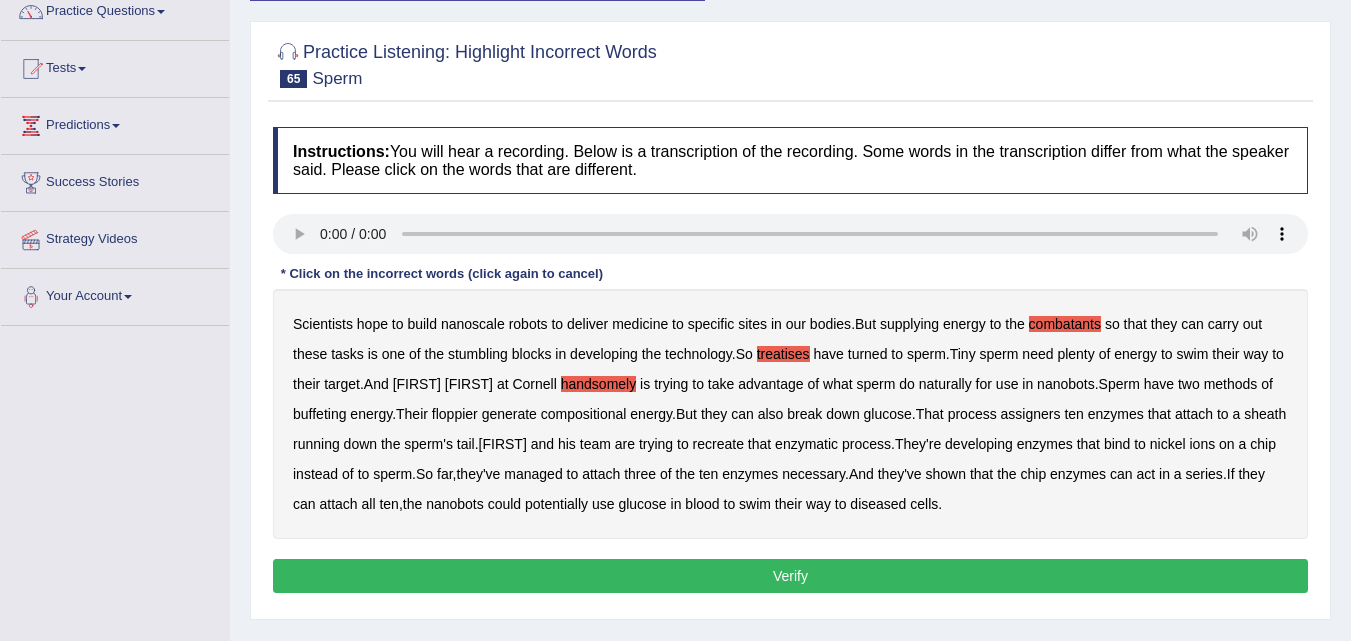 click on "buffeting" at bounding box center (319, 414) 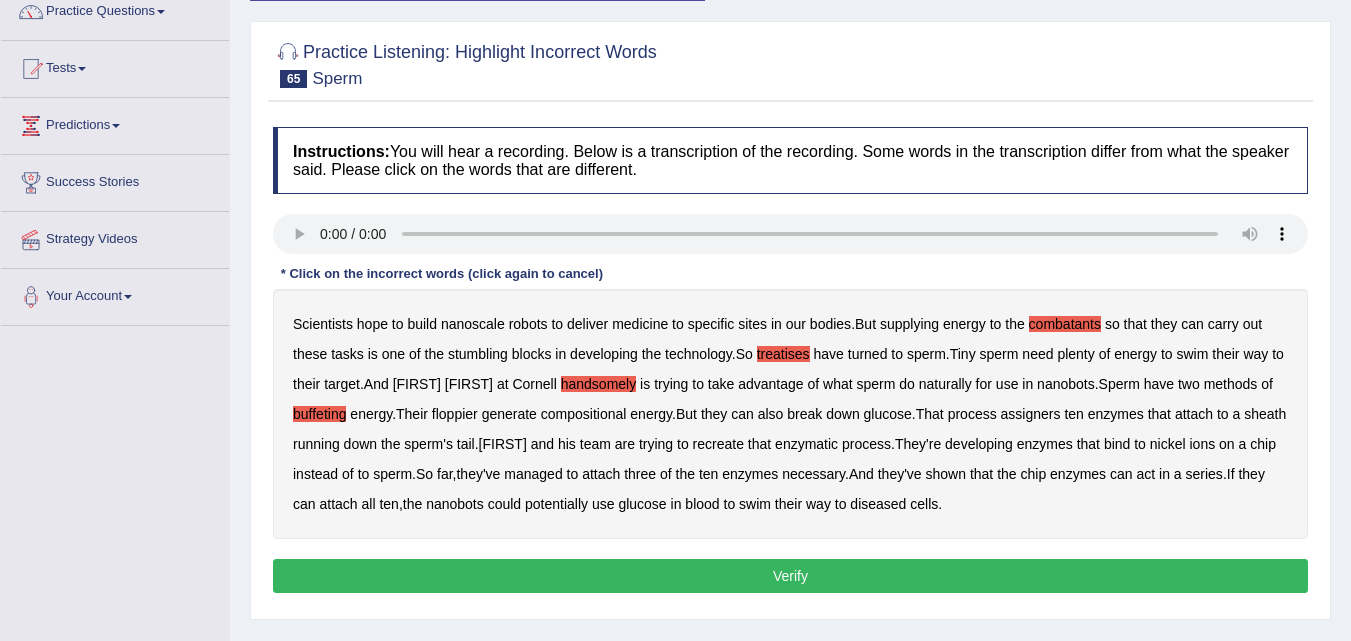 click on "floppier" at bounding box center (455, 414) 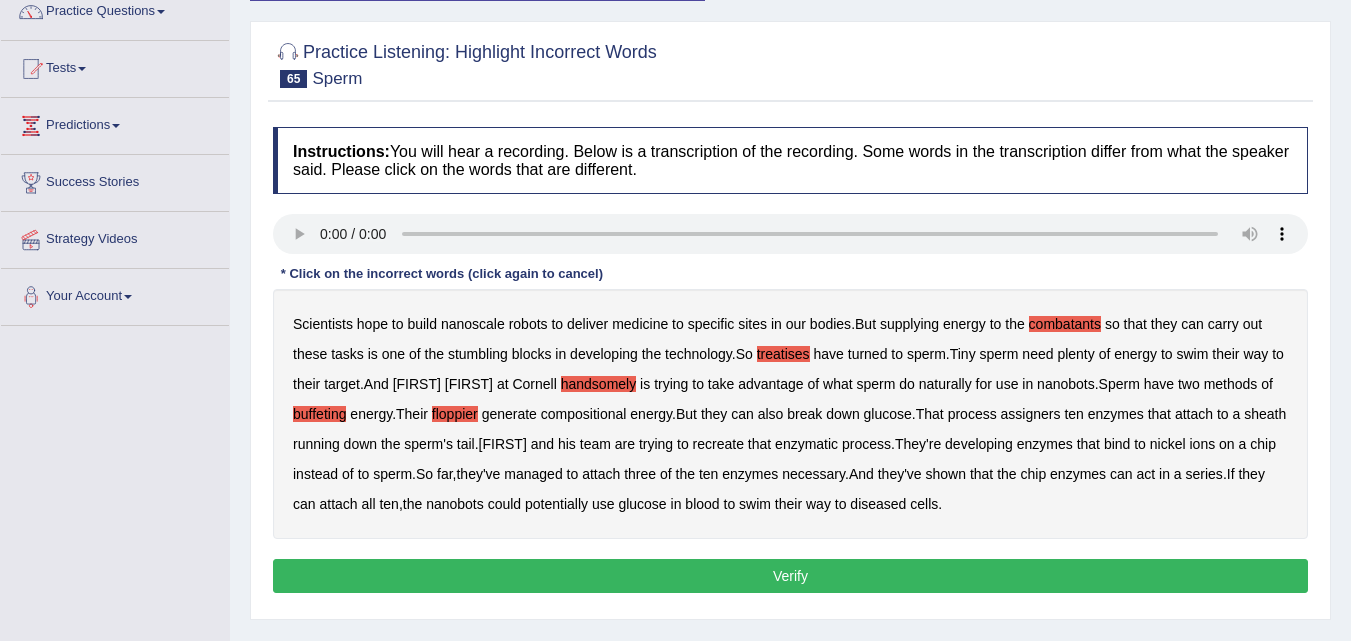 click on "compositional" at bounding box center (584, 414) 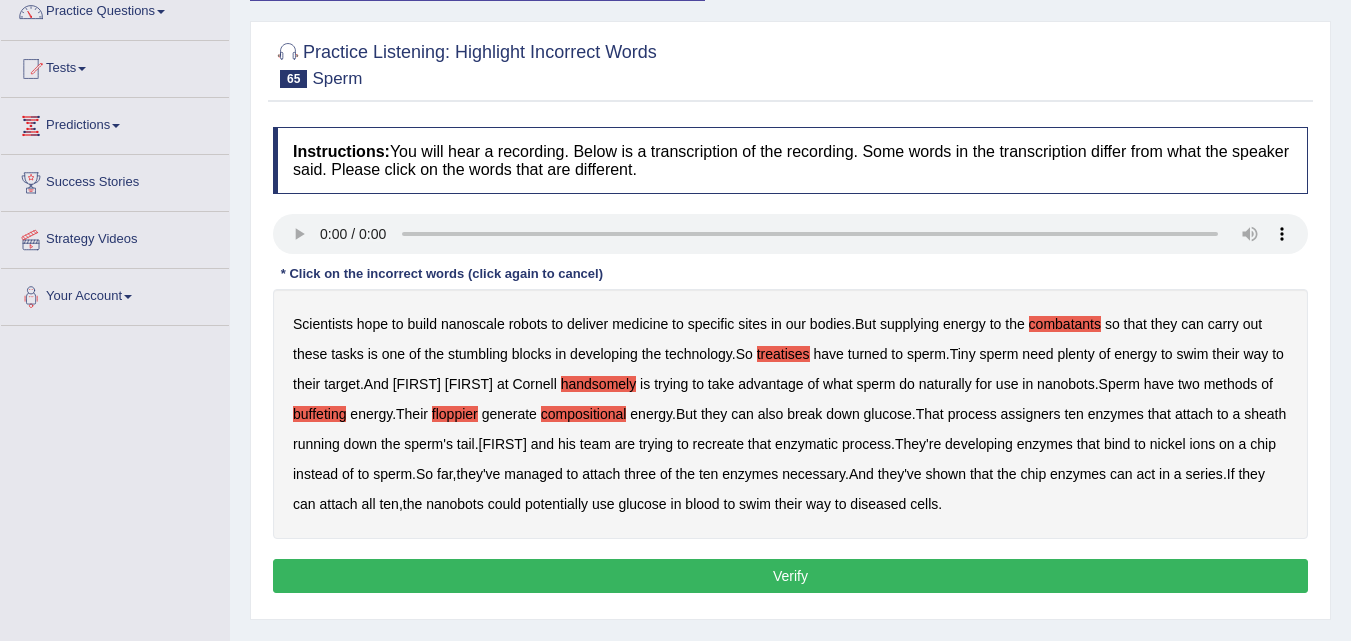 click on "series" at bounding box center [1204, 474] 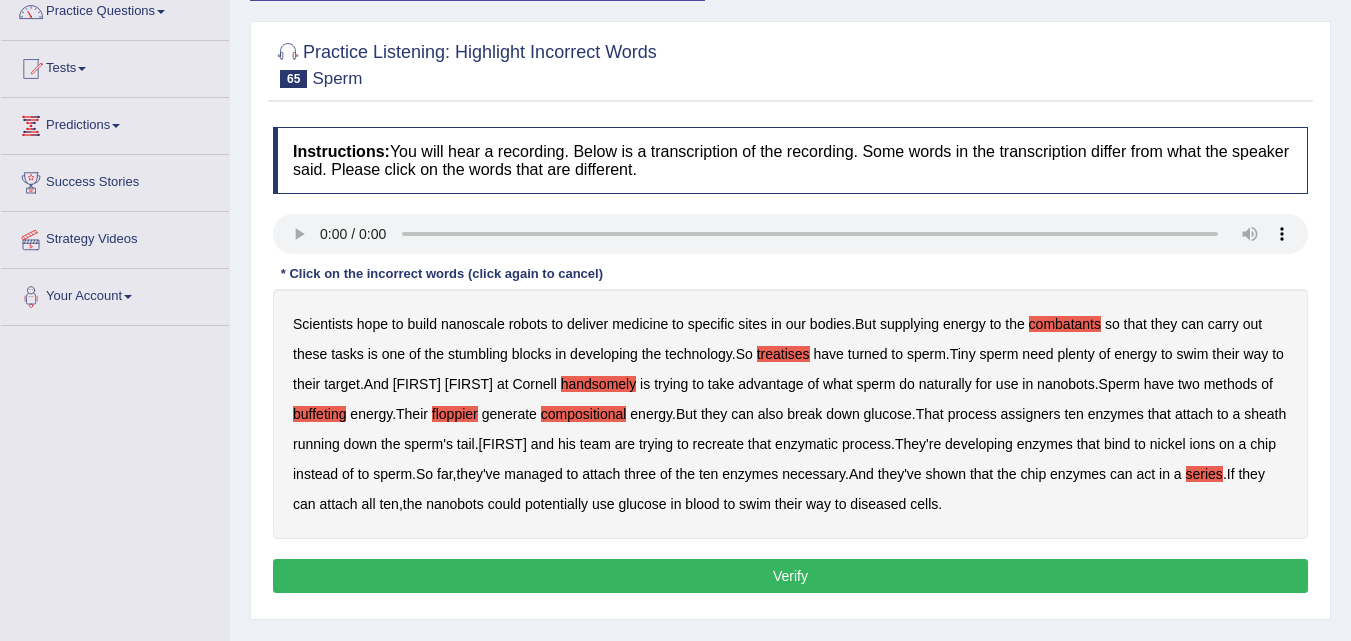 click on "Verify" at bounding box center (790, 576) 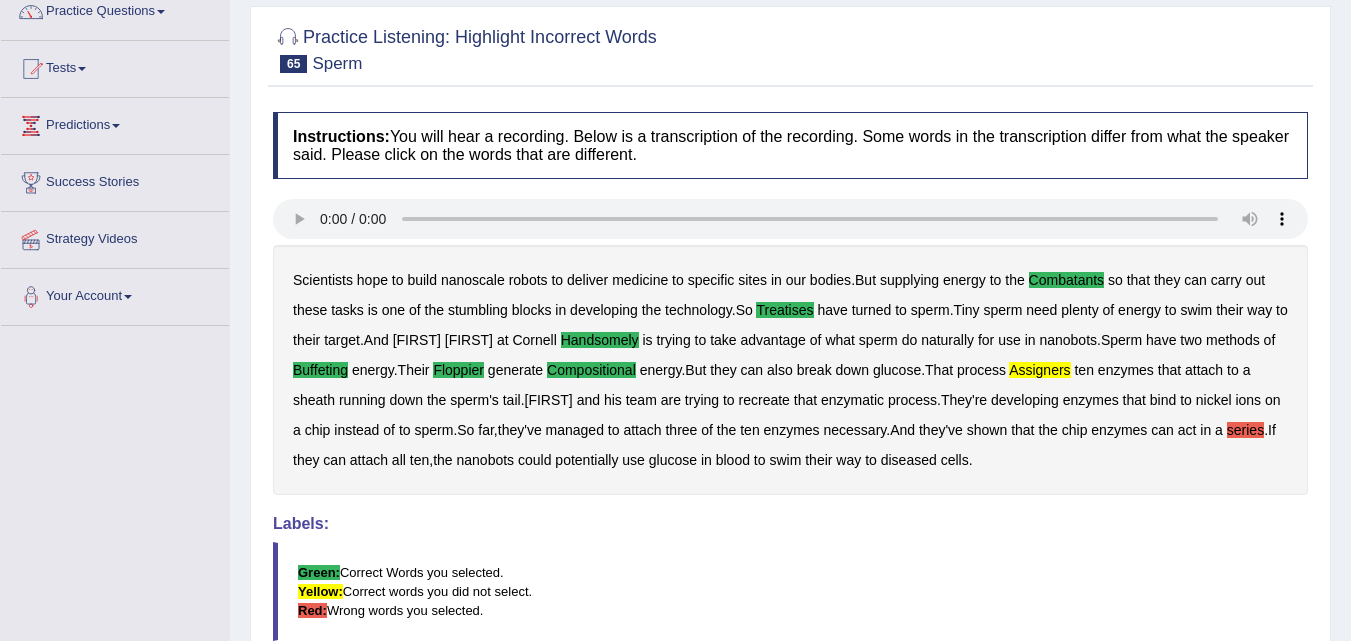 click on "assigners" at bounding box center (1039, 370) 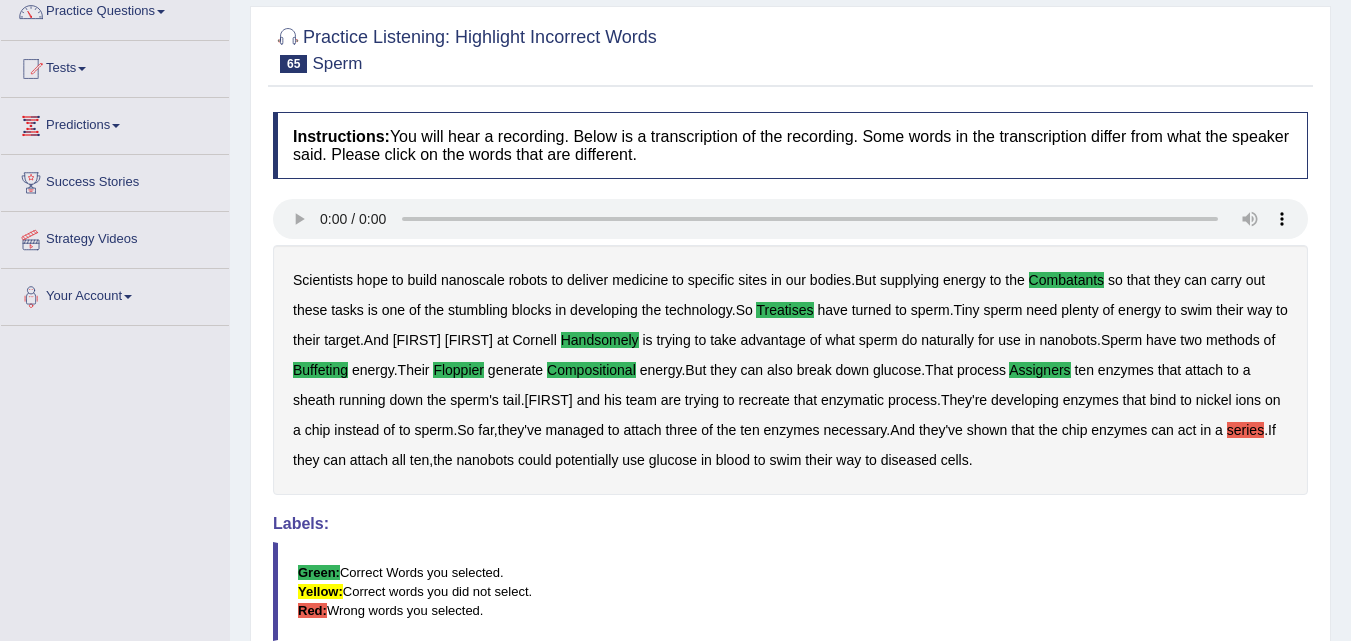 click on "series" at bounding box center (1245, 430) 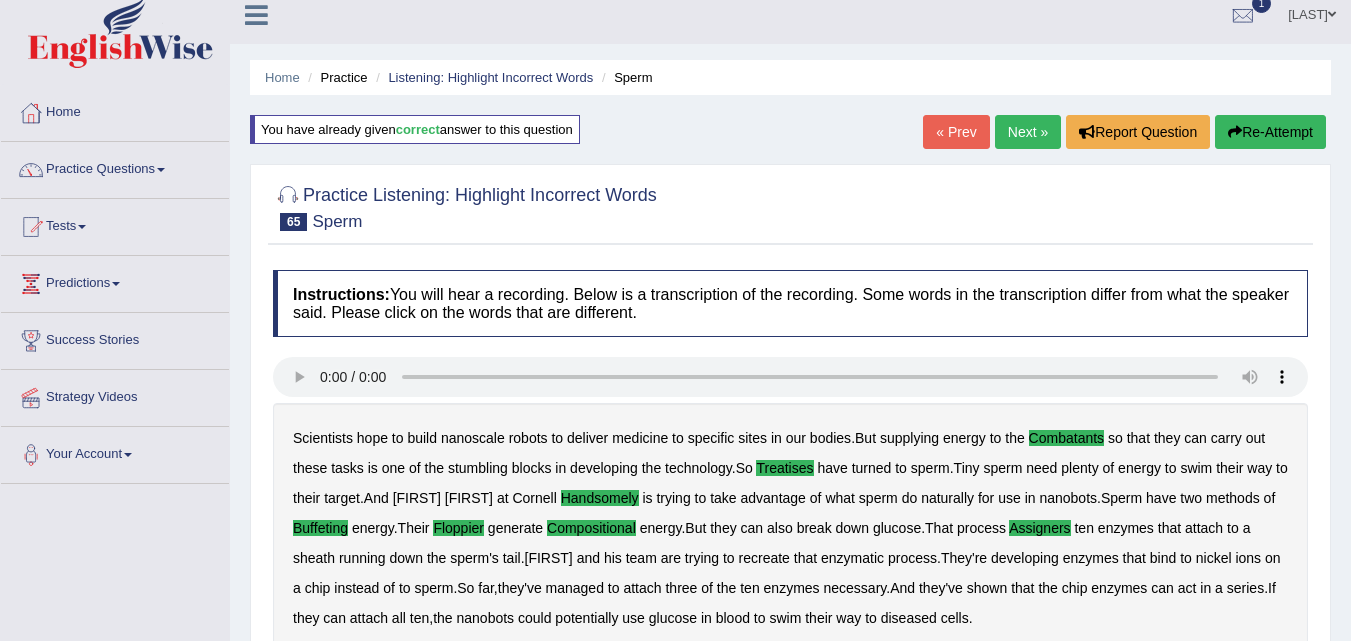 scroll, scrollTop: 13, scrollLeft: 0, axis: vertical 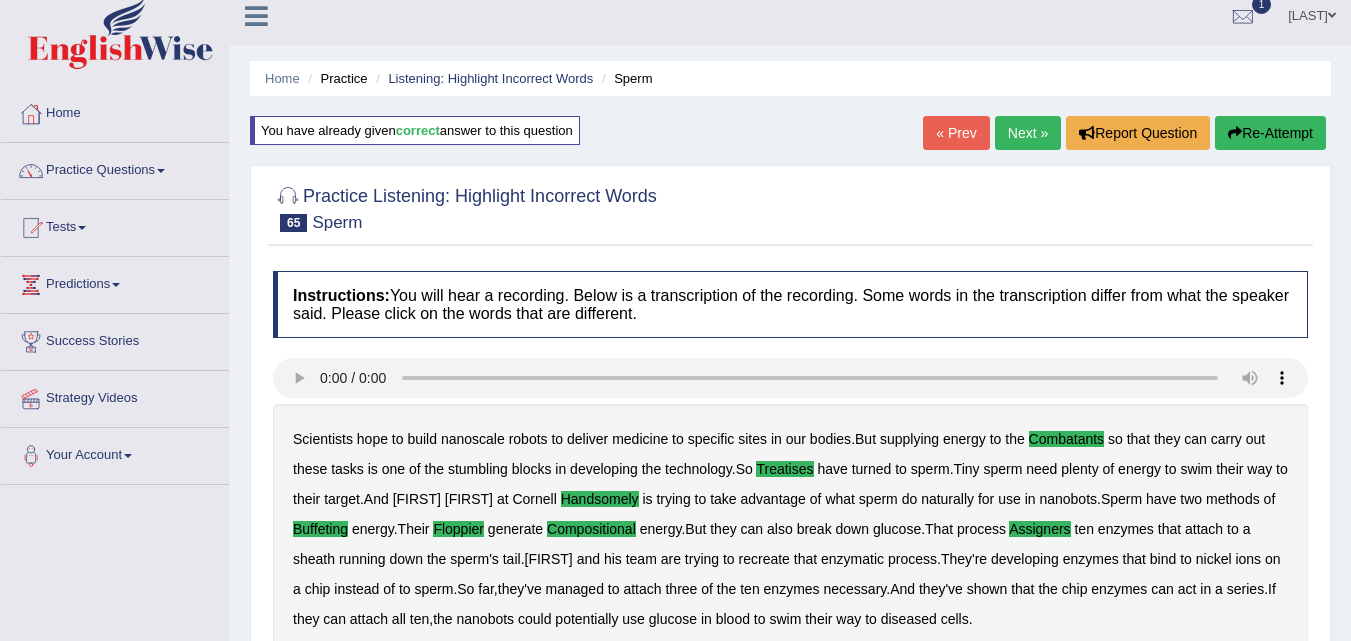 click on "Next »" at bounding box center [1028, 133] 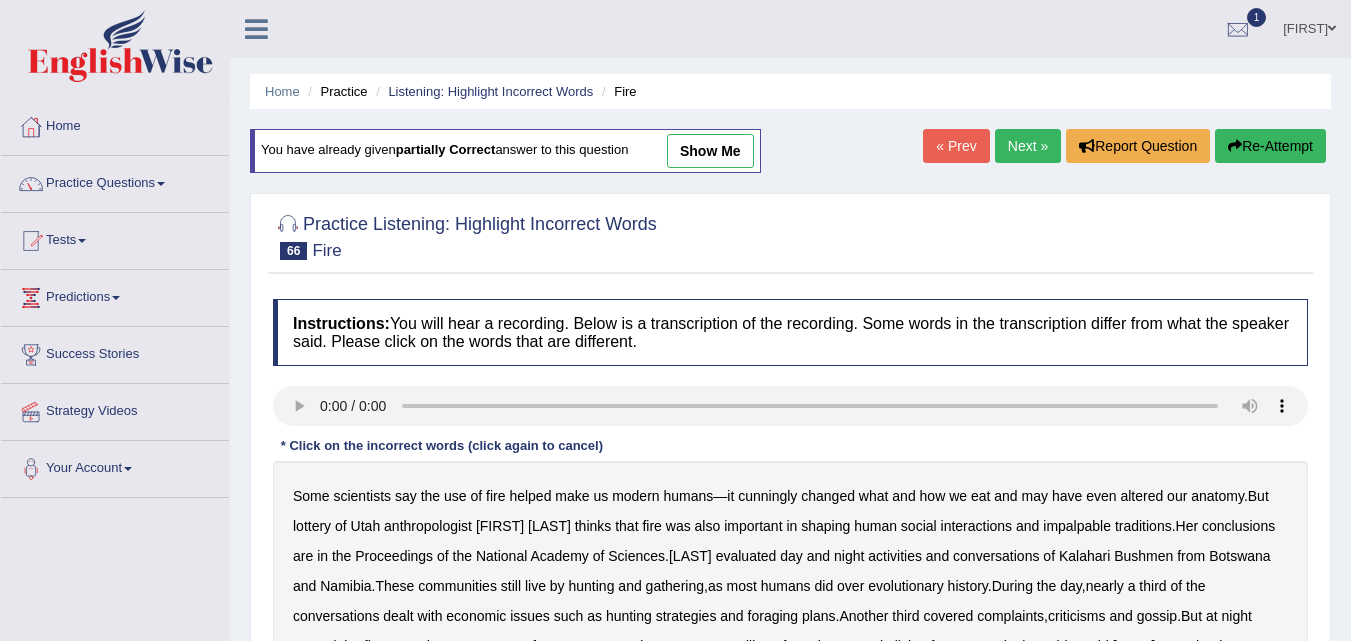 scroll, scrollTop: 338, scrollLeft: 0, axis: vertical 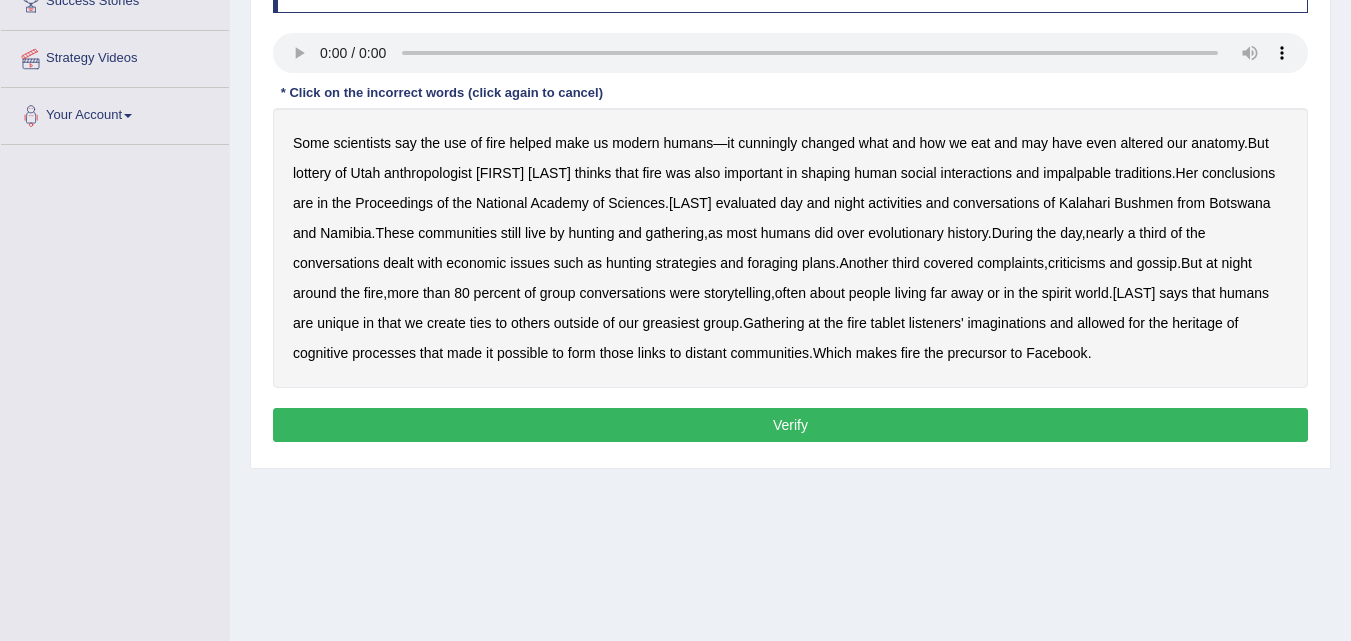 click on "cunningly" at bounding box center [767, 143] 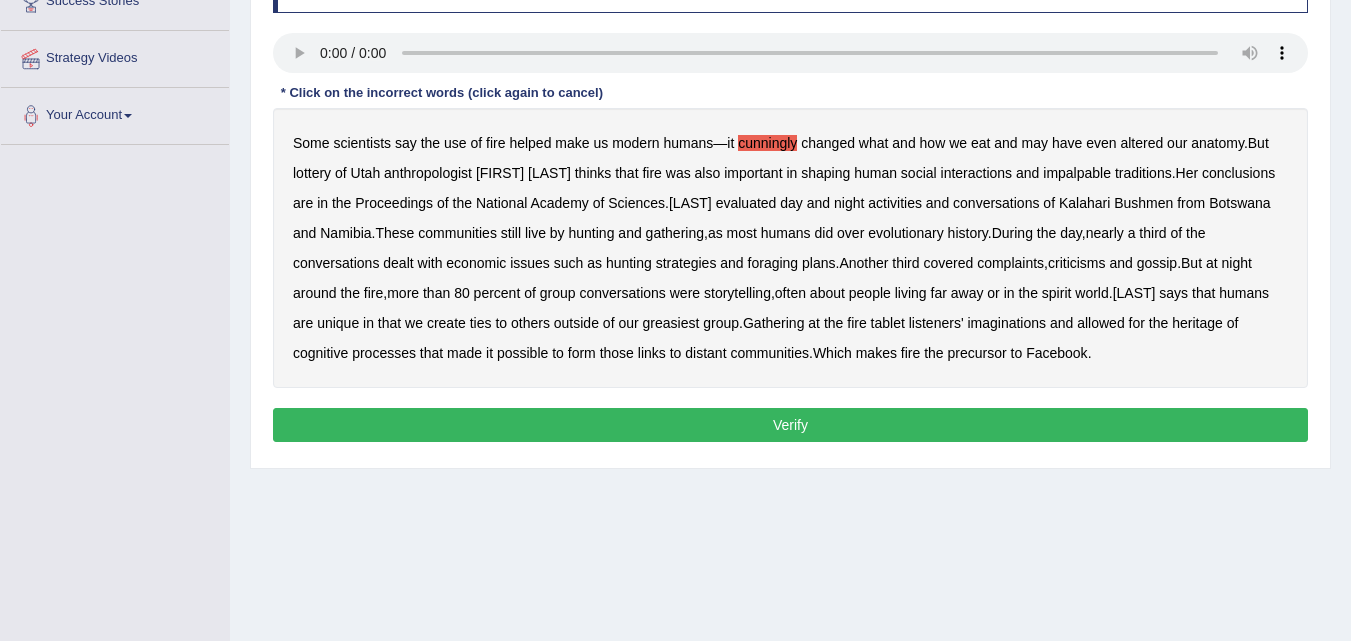 click on "lottery" at bounding box center (312, 173) 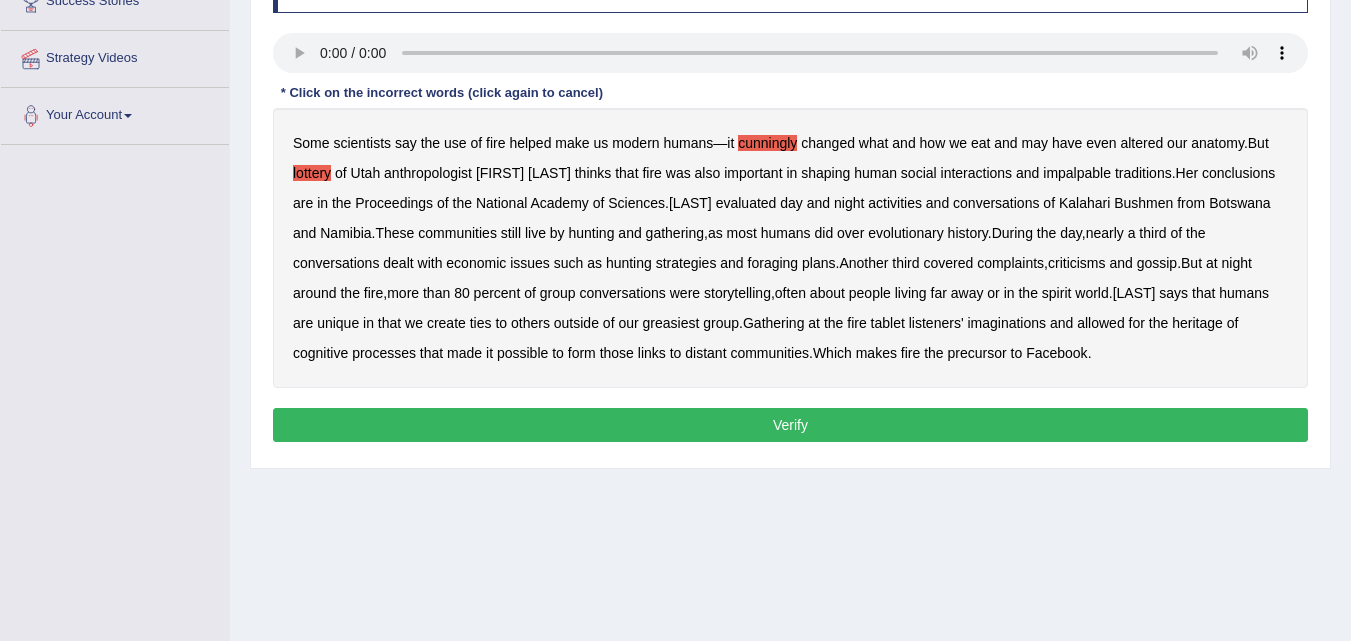 click on "impalpable" at bounding box center [1077, 173] 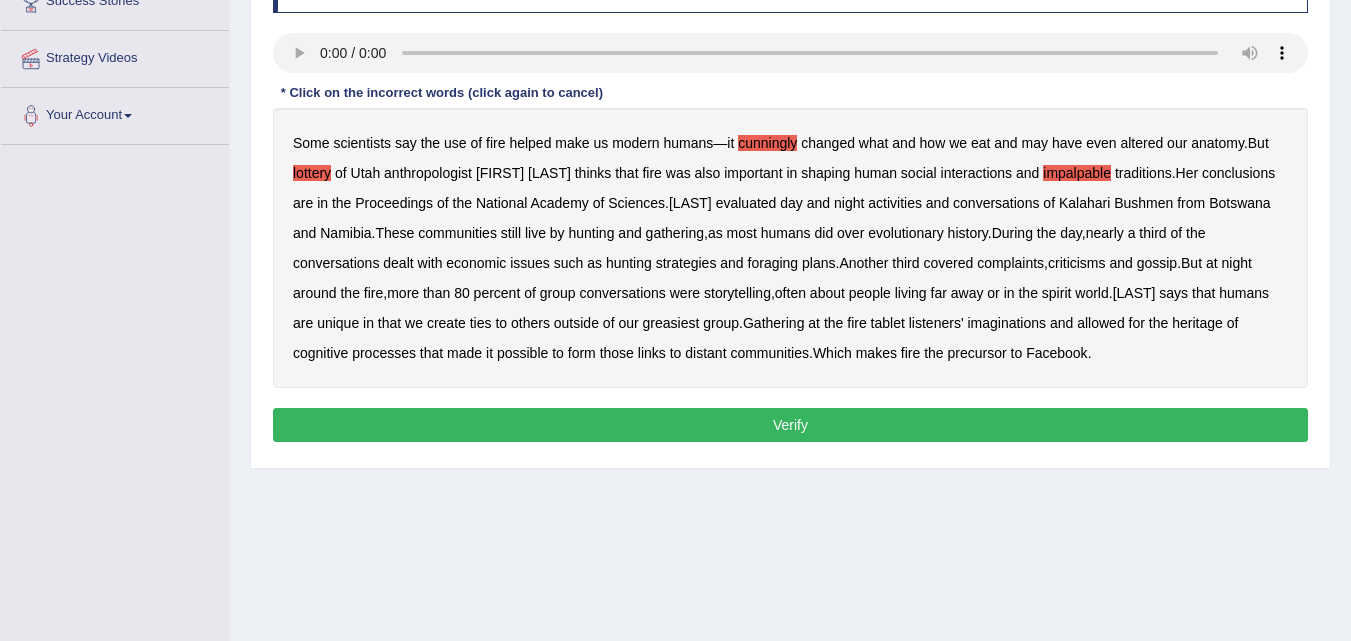 click on "greasiest" at bounding box center [671, 323] 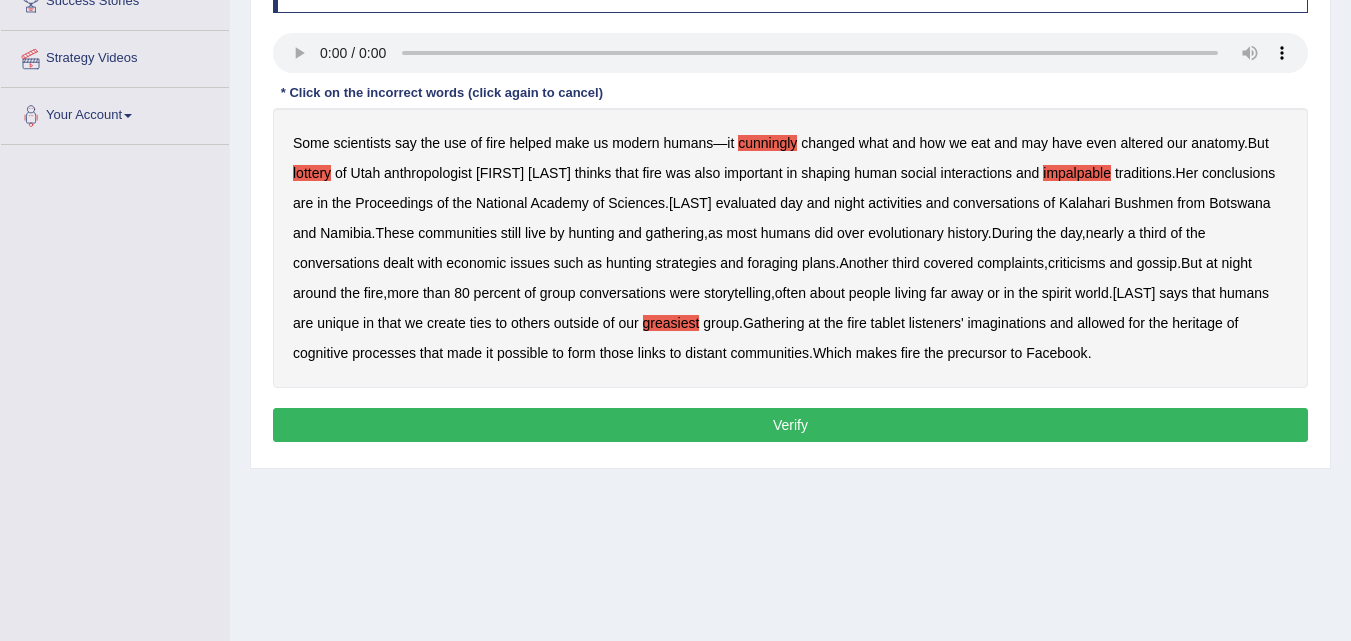 click on "tablet" at bounding box center [888, 323] 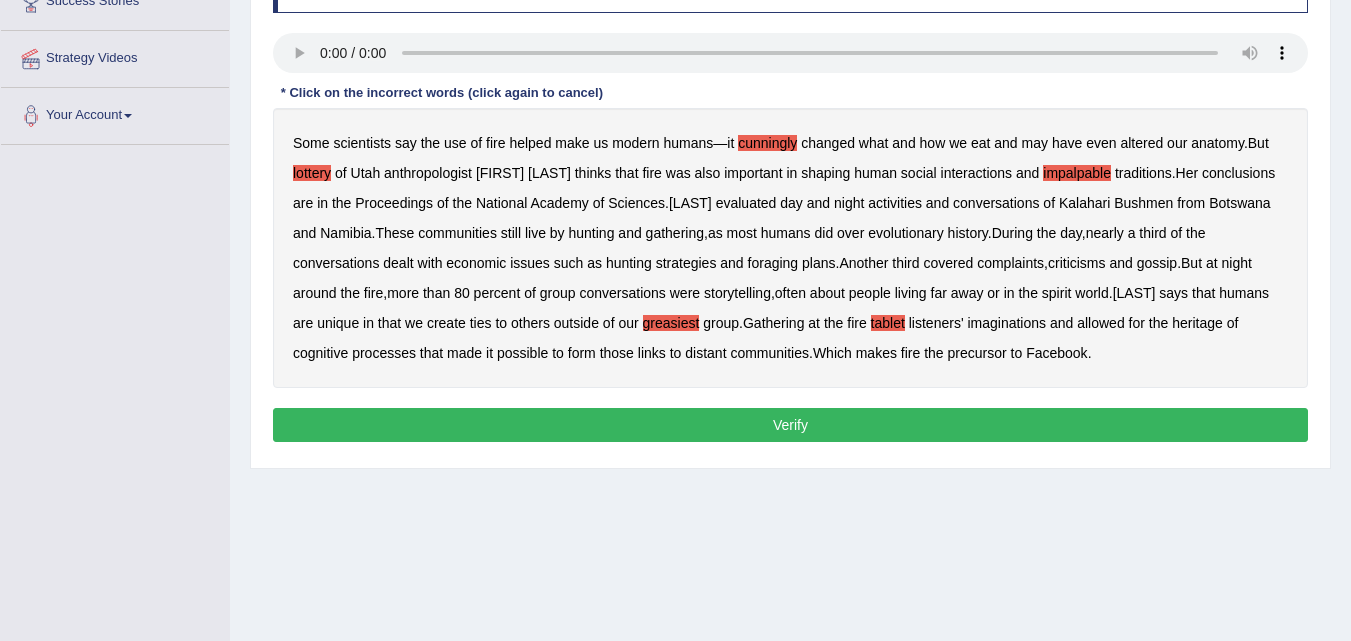click on "heritage" at bounding box center [1197, 323] 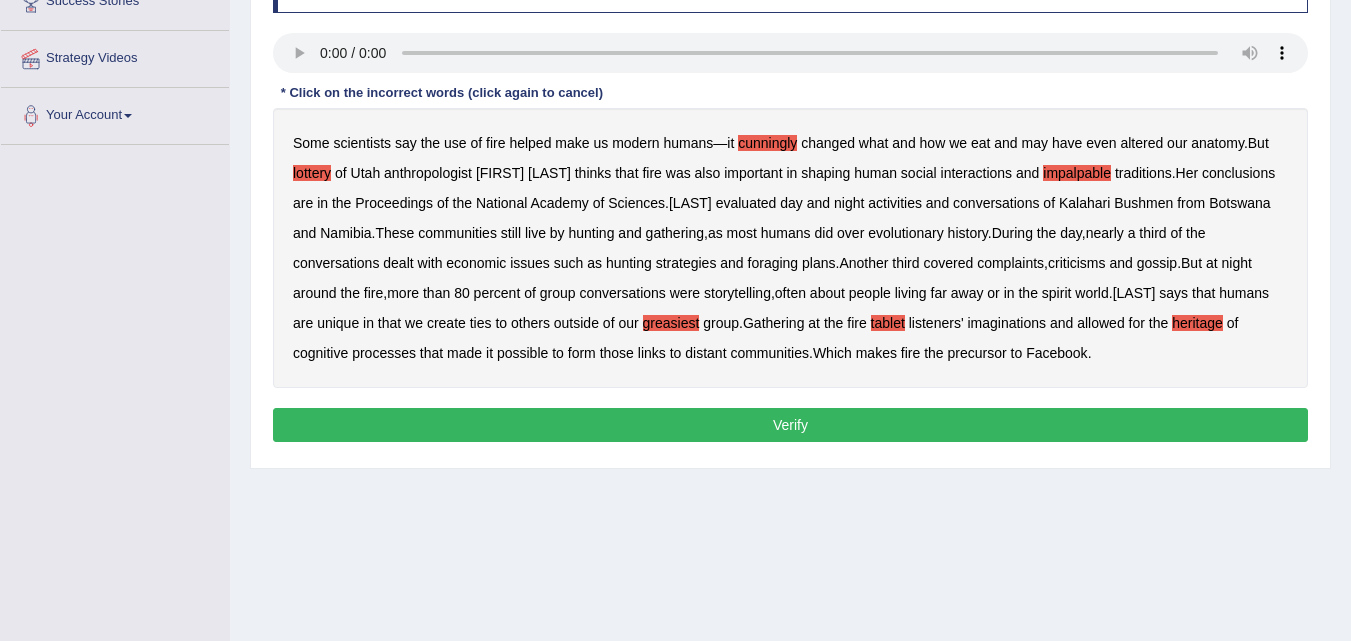 click on "Verify" at bounding box center (790, 425) 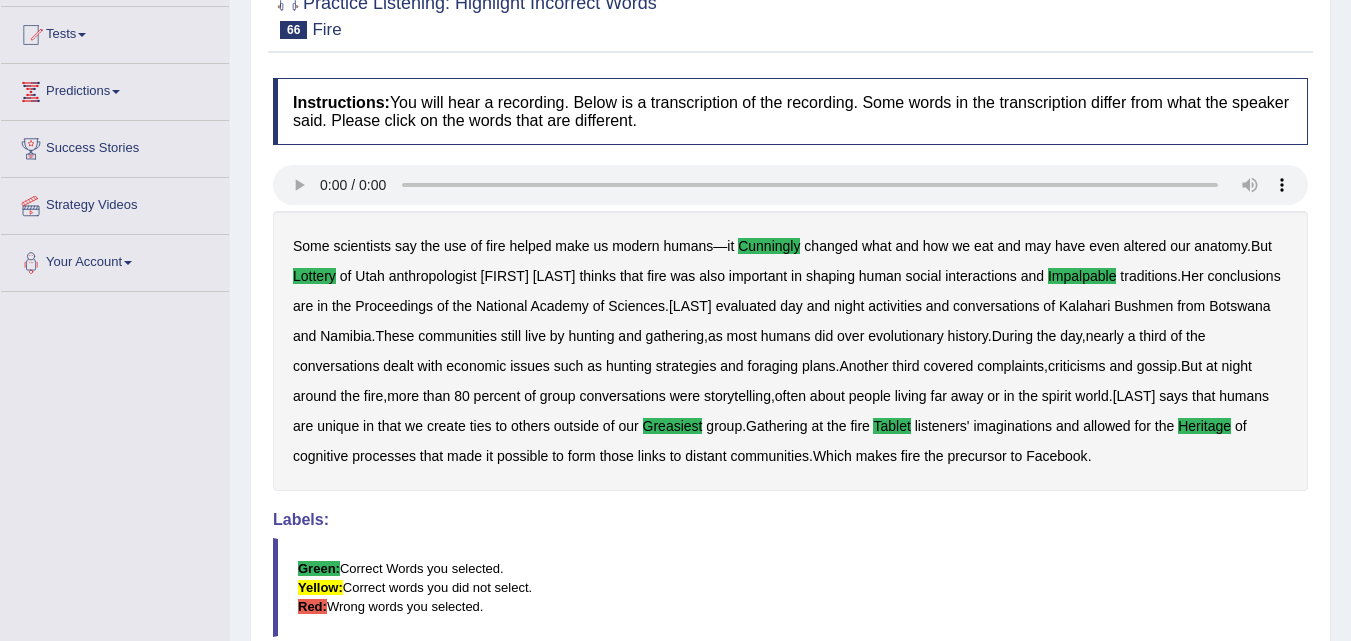 scroll, scrollTop: 0, scrollLeft: 0, axis: both 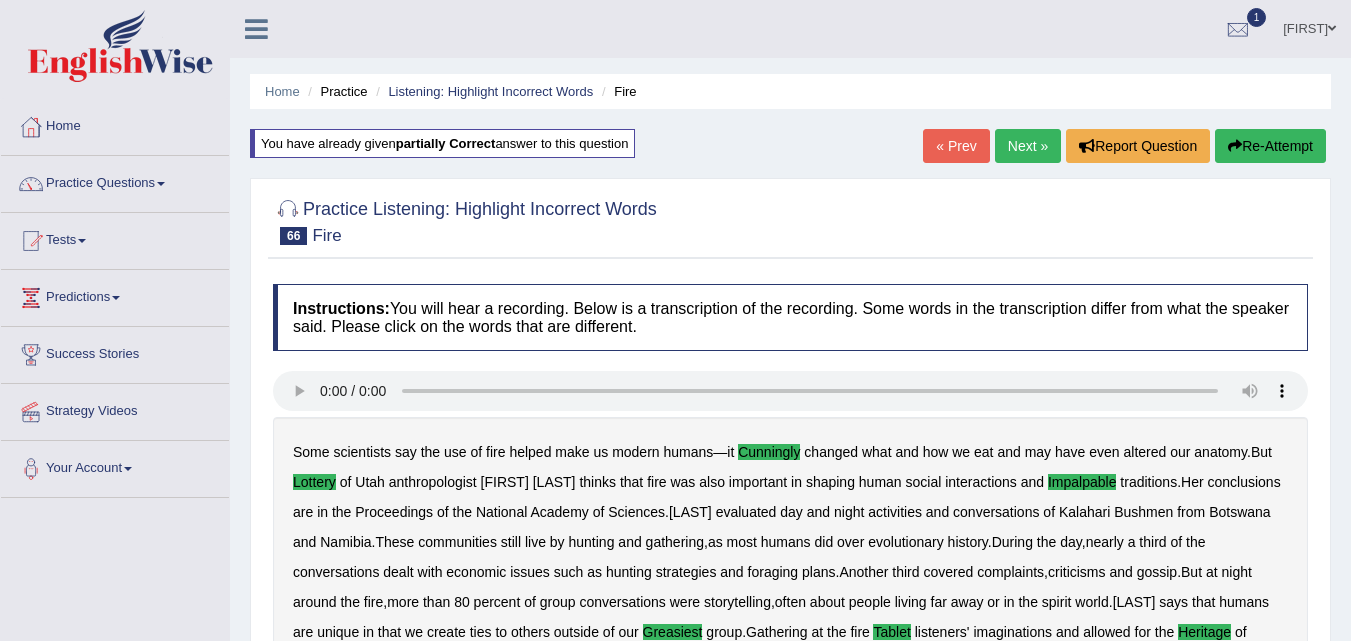 click on "Next »" at bounding box center [1028, 146] 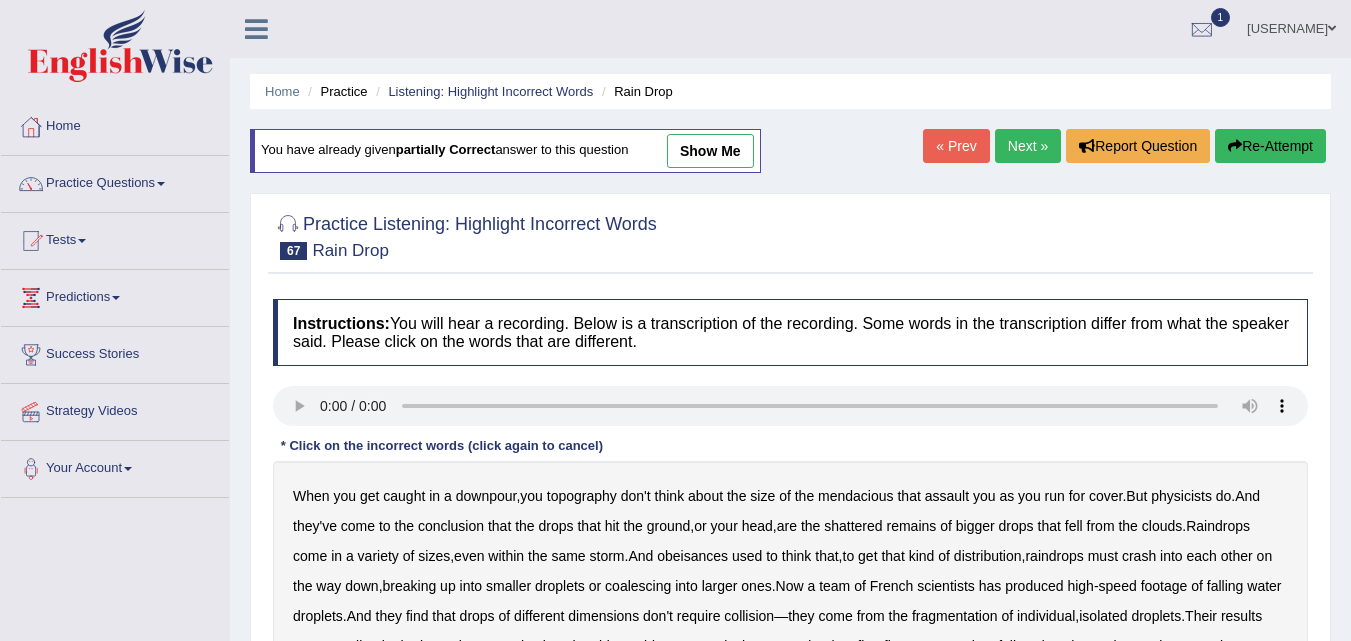 scroll, scrollTop: 305, scrollLeft: 0, axis: vertical 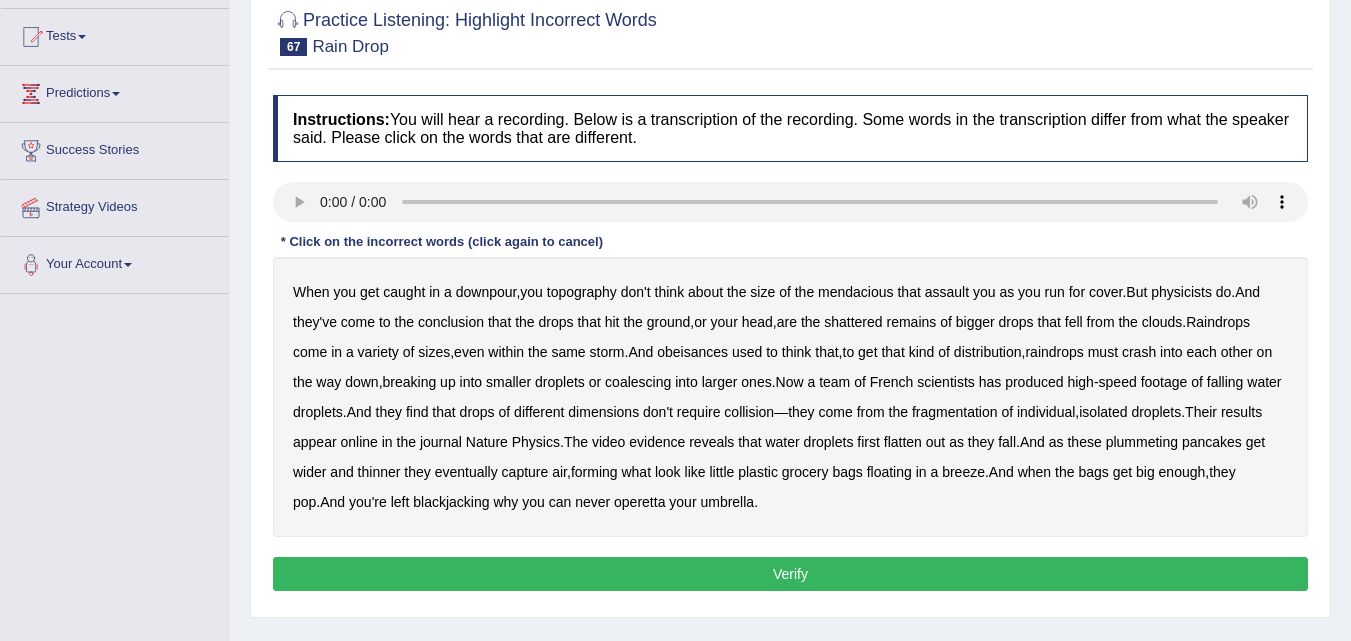 click on "mendacious" at bounding box center (856, 292) 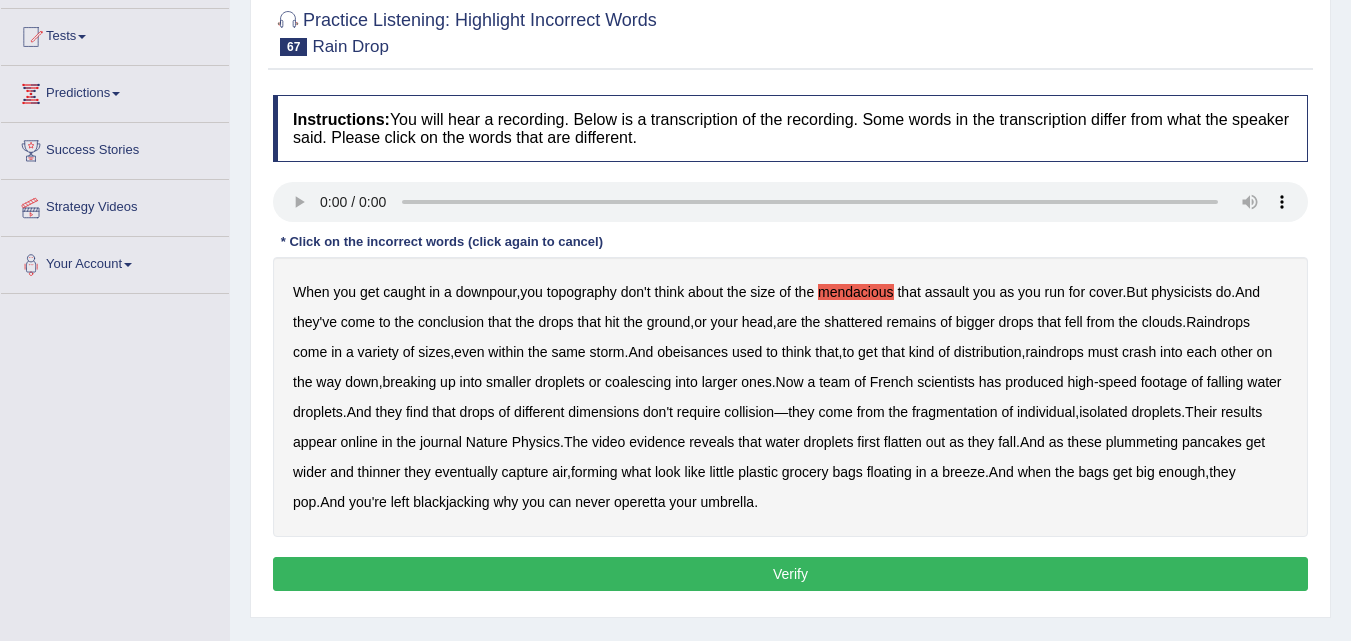 click on "run" at bounding box center (1055, 292) 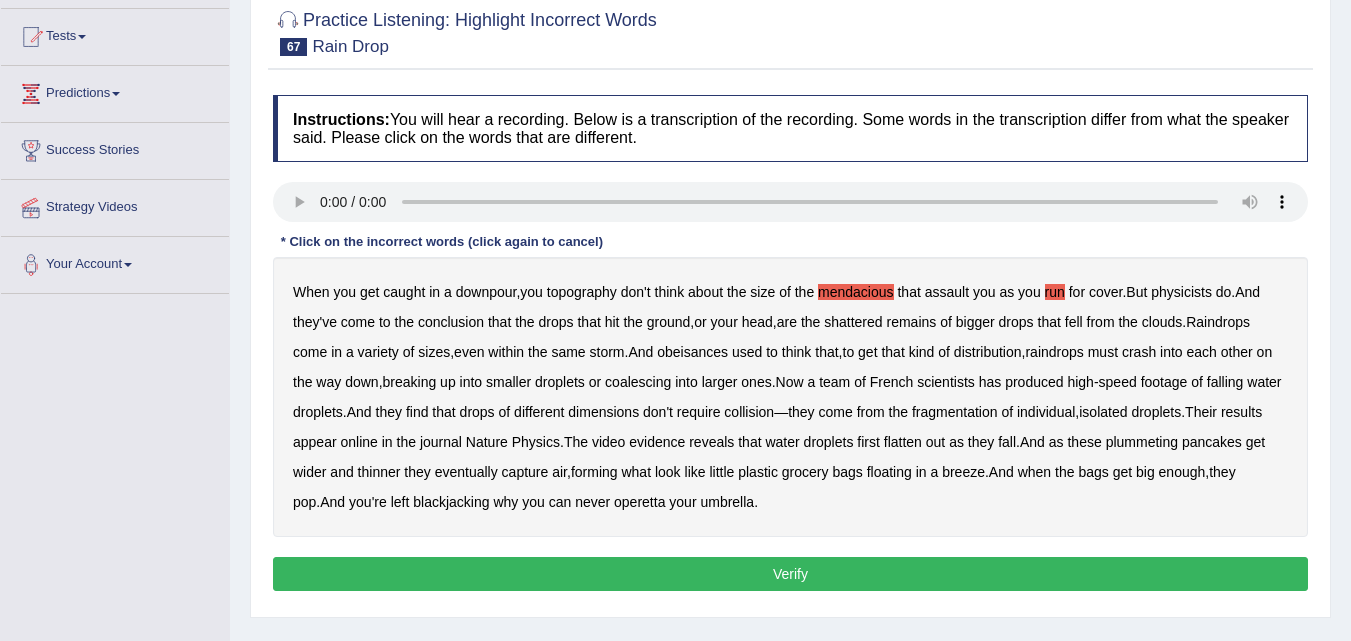 click on "conclusion" at bounding box center [451, 322] 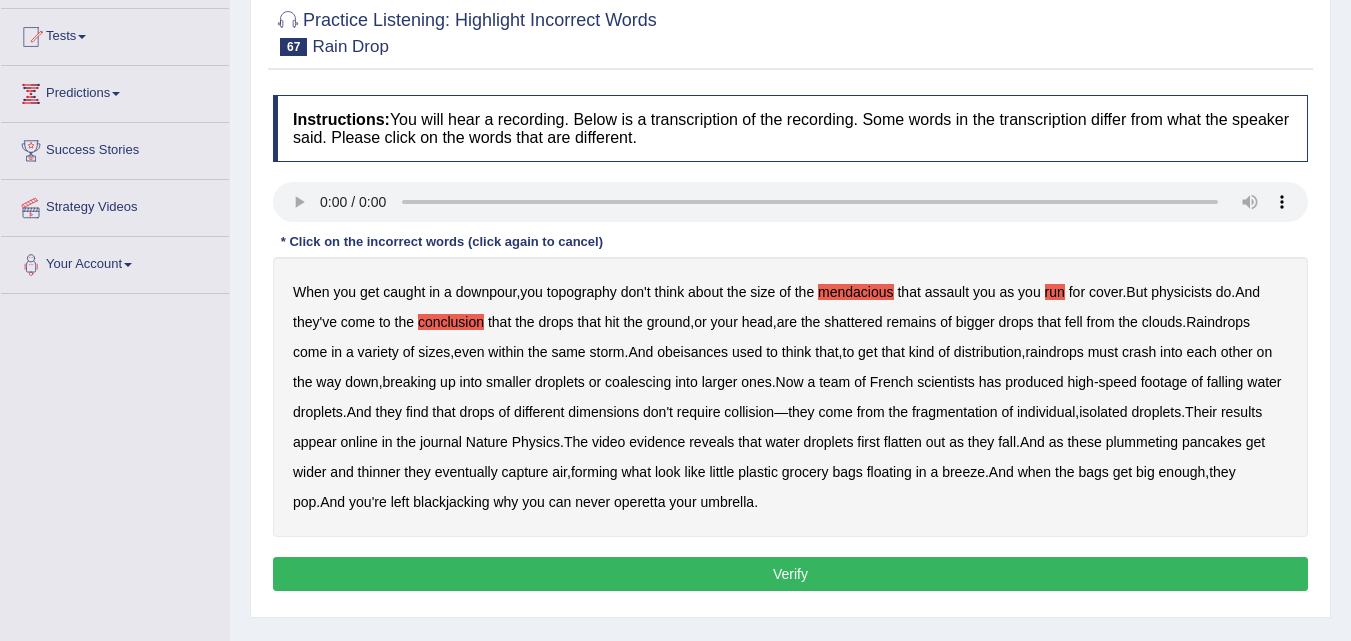 click on "conclusion" at bounding box center [451, 322] 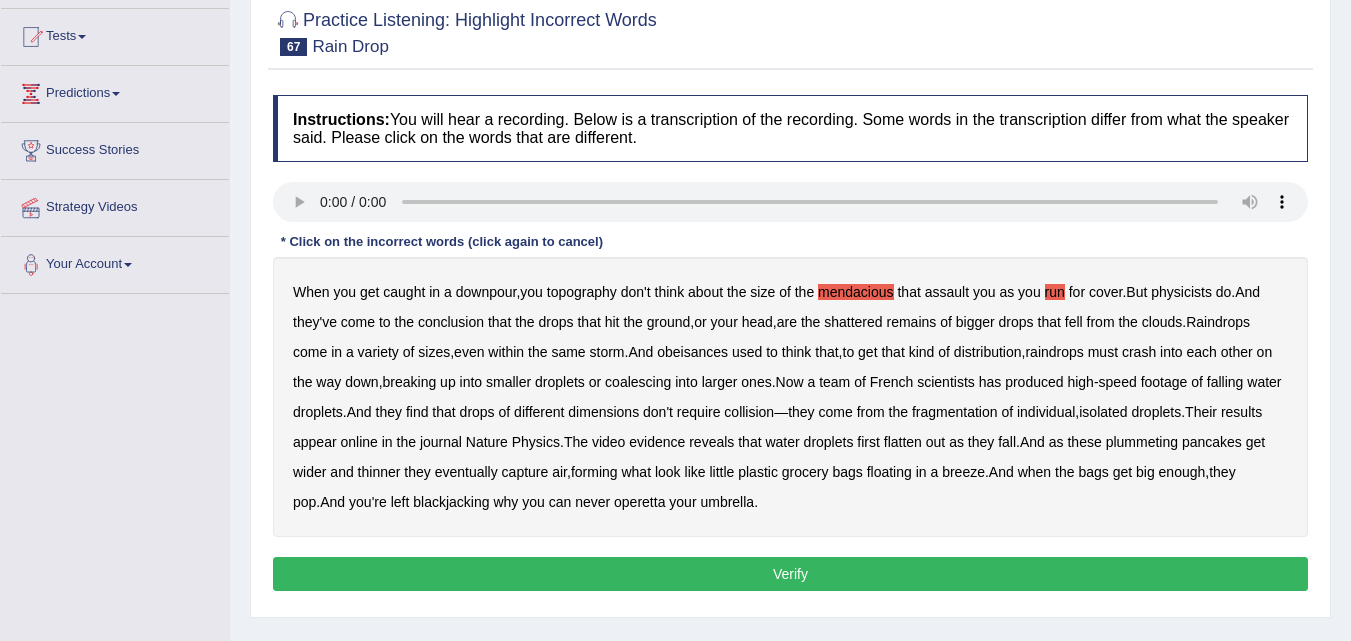 click on "obeisances" at bounding box center (692, 352) 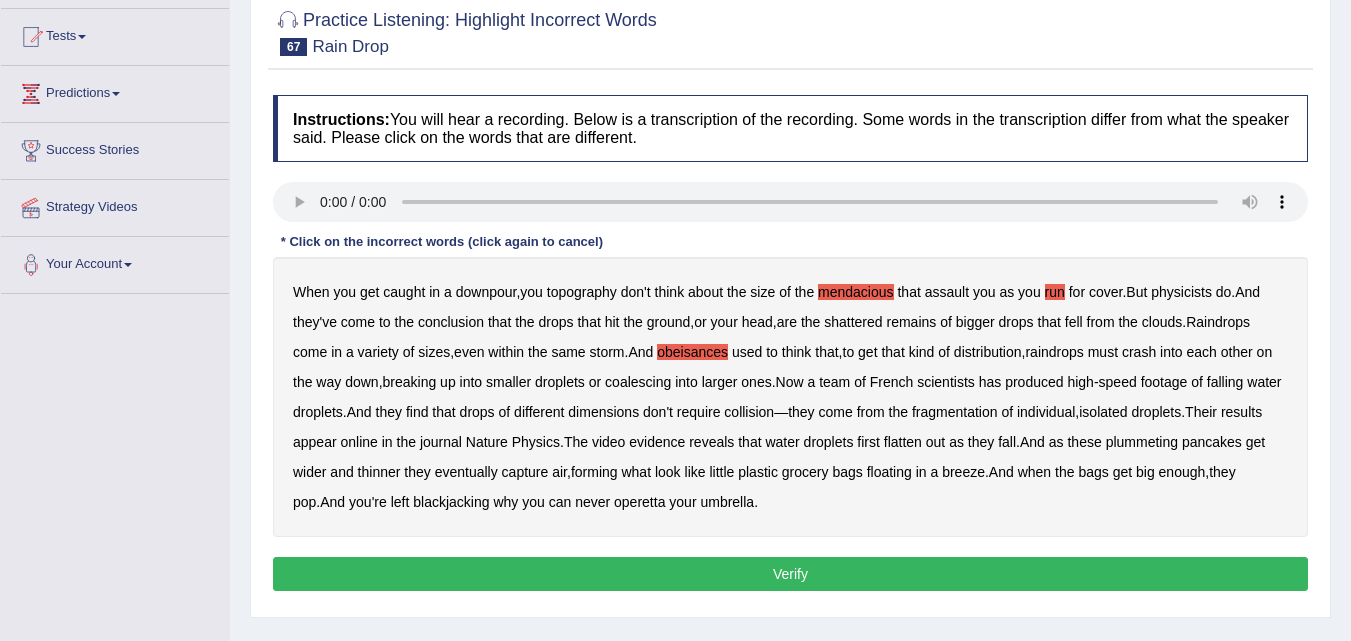 click on "blackjacking" at bounding box center [451, 502] 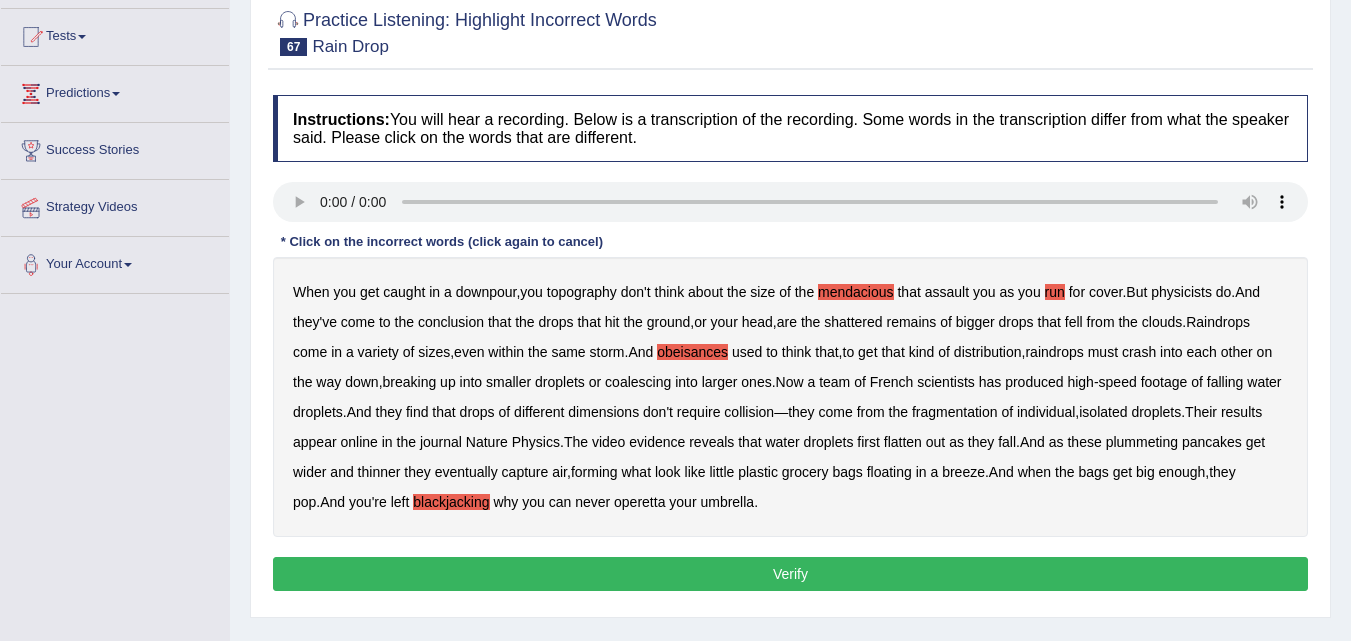 click on "operetta" at bounding box center [639, 502] 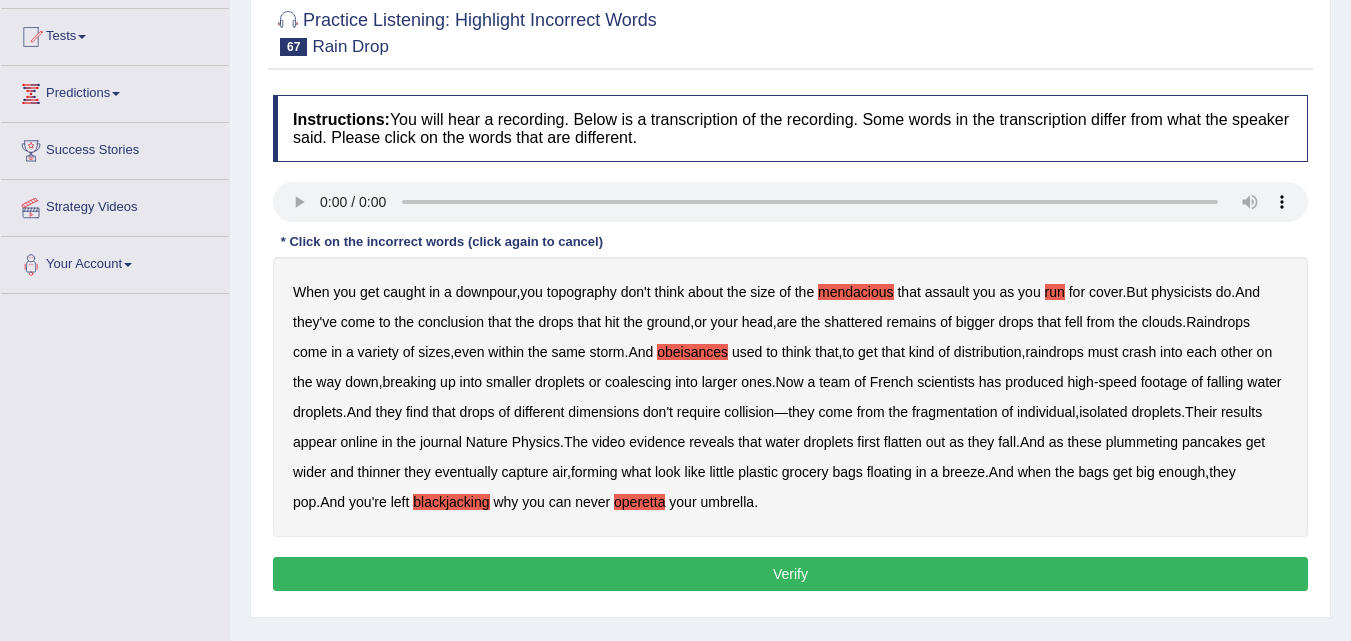 click on "Verify" at bounding box center (790, 574) 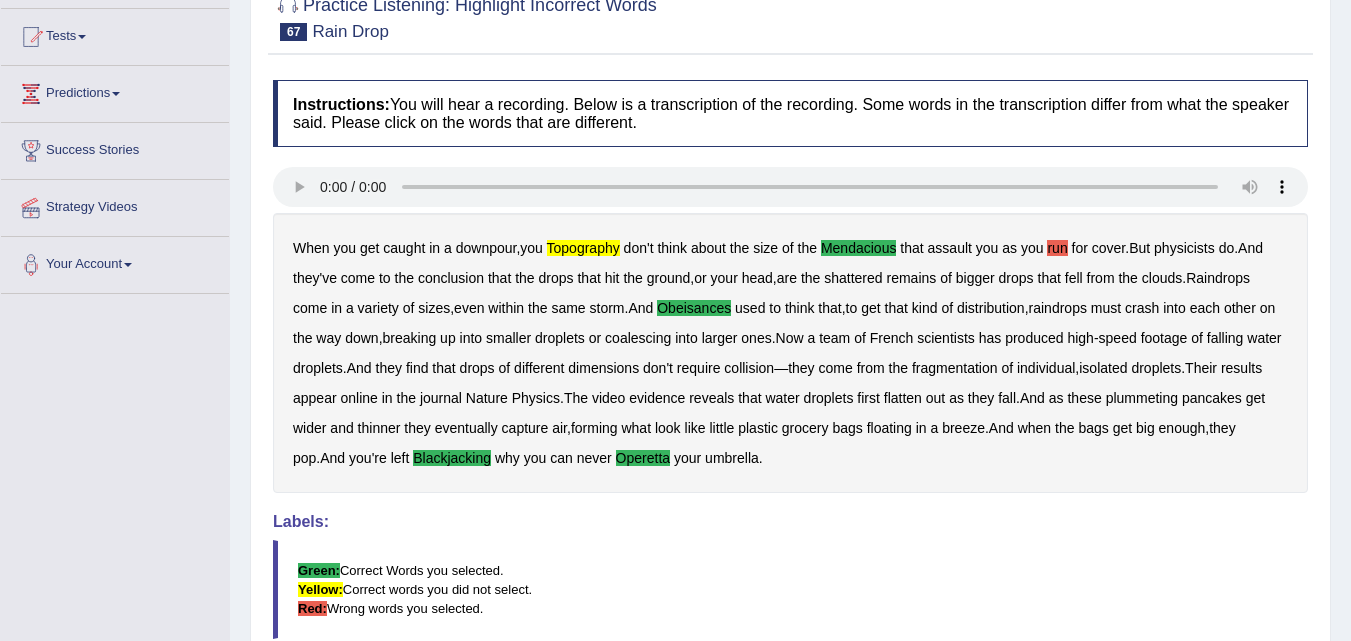 click on "run" at bounding box center (1057, 248) 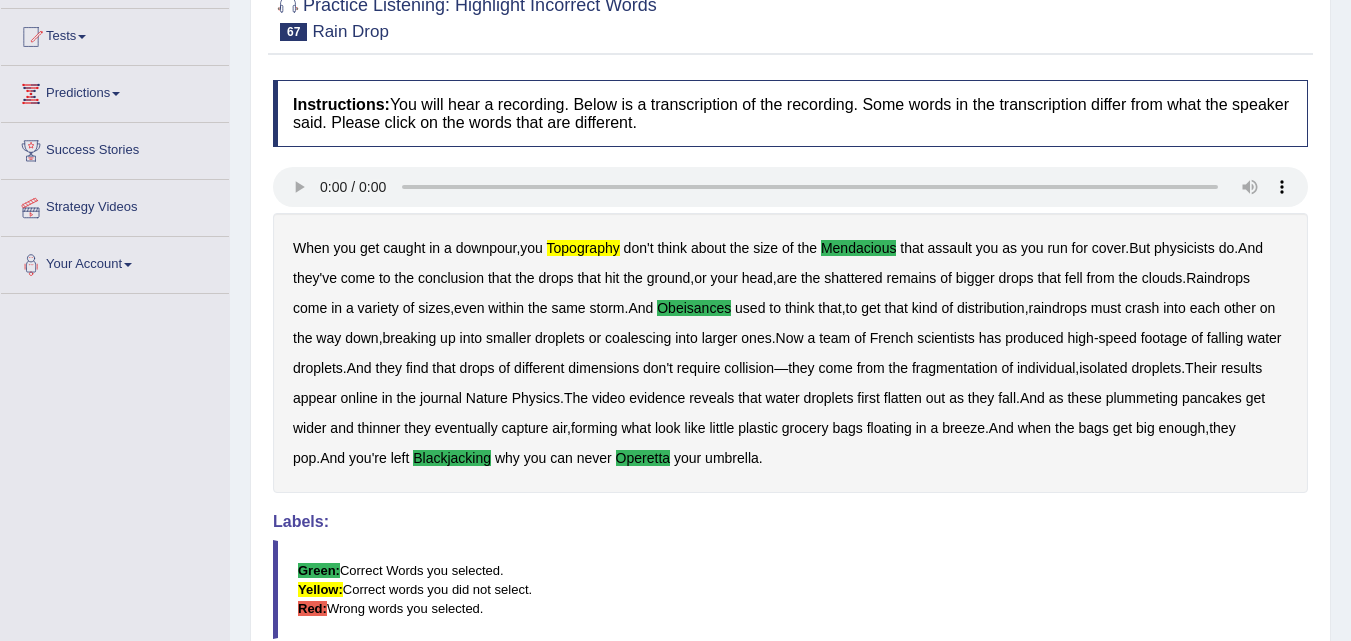 click on "topography" at bounding box center [583, 248] 